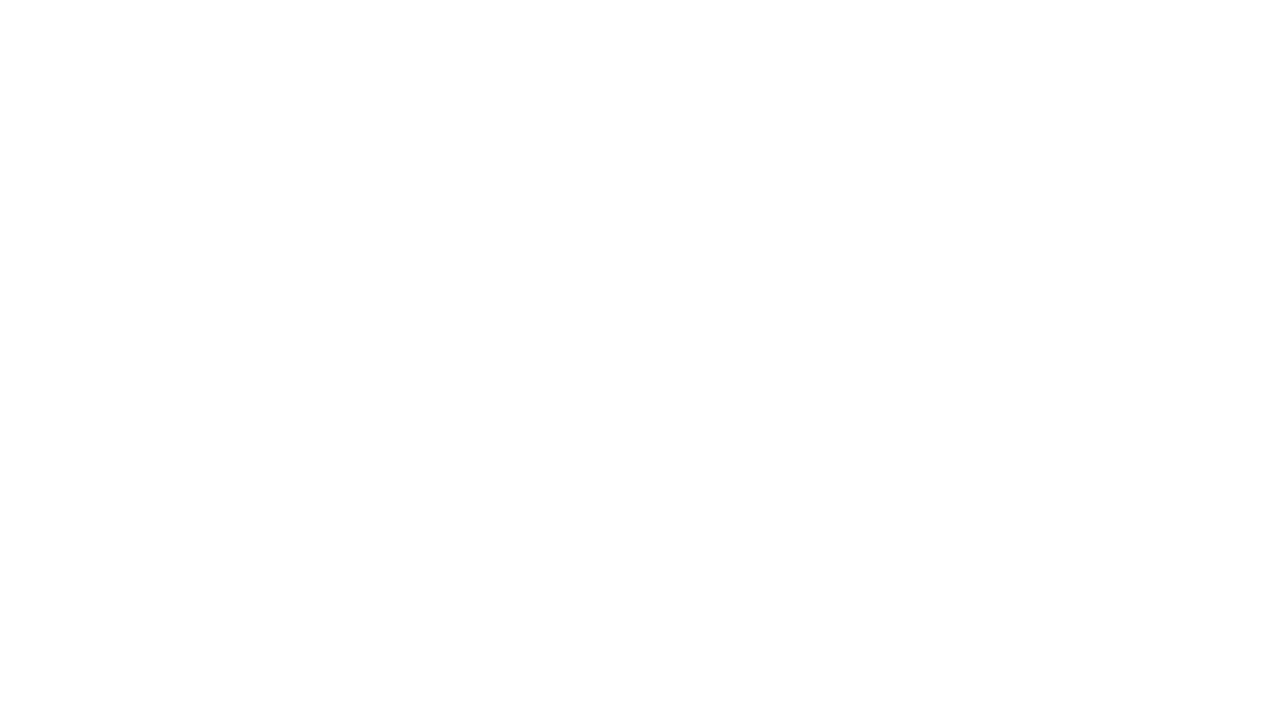scroll, scrollTop: 0, scrollLeft: 0, axis: both 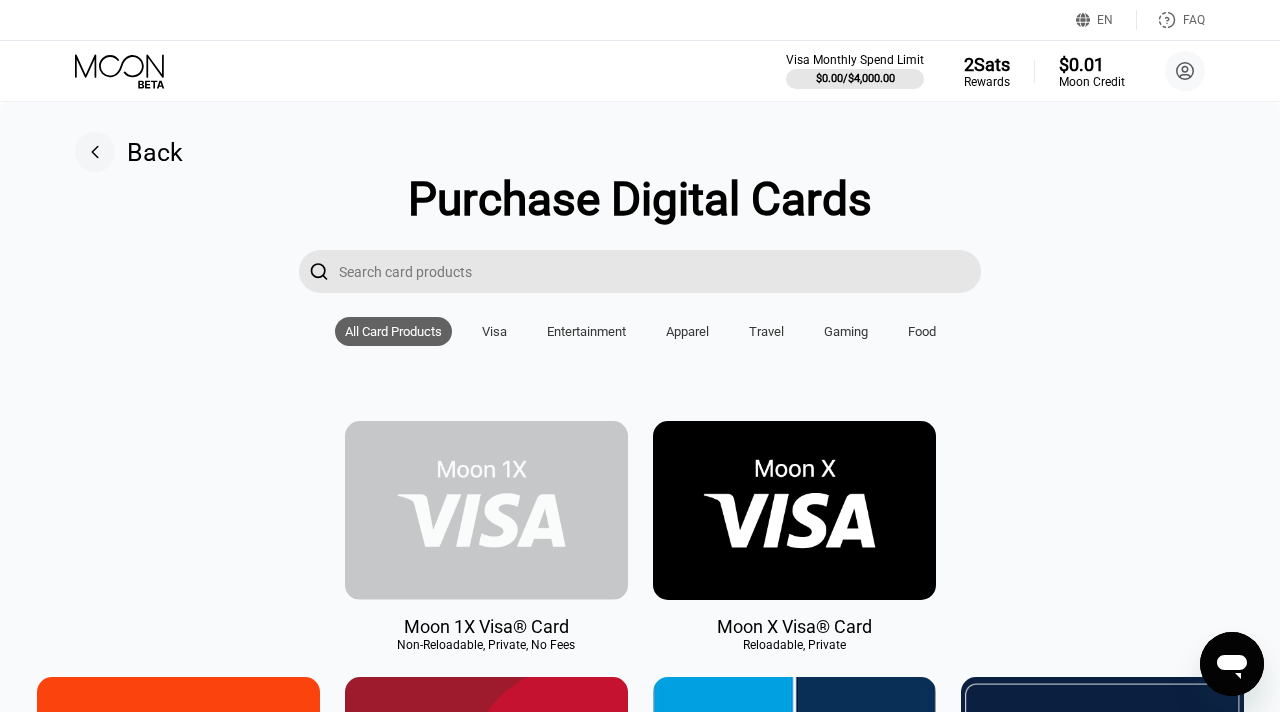 click at bounding box center (486, 510) 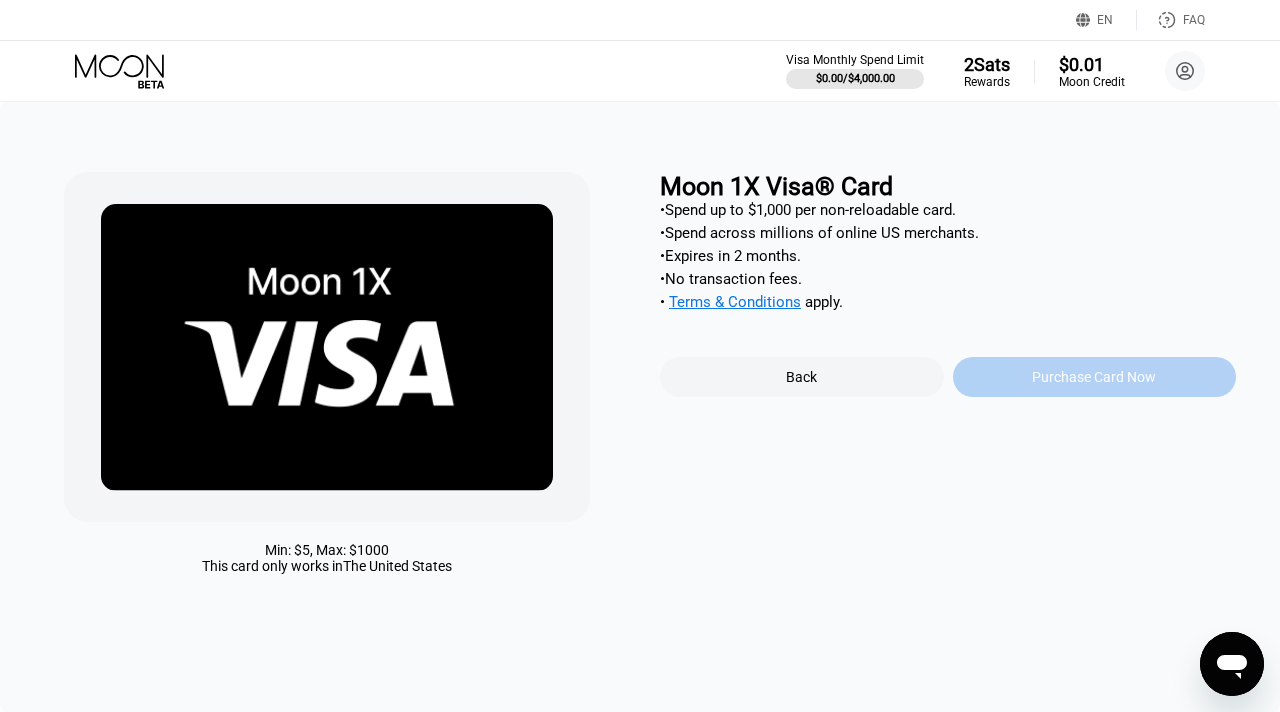 click on "Purchase Card Now" at bounding box center [1095, 377] 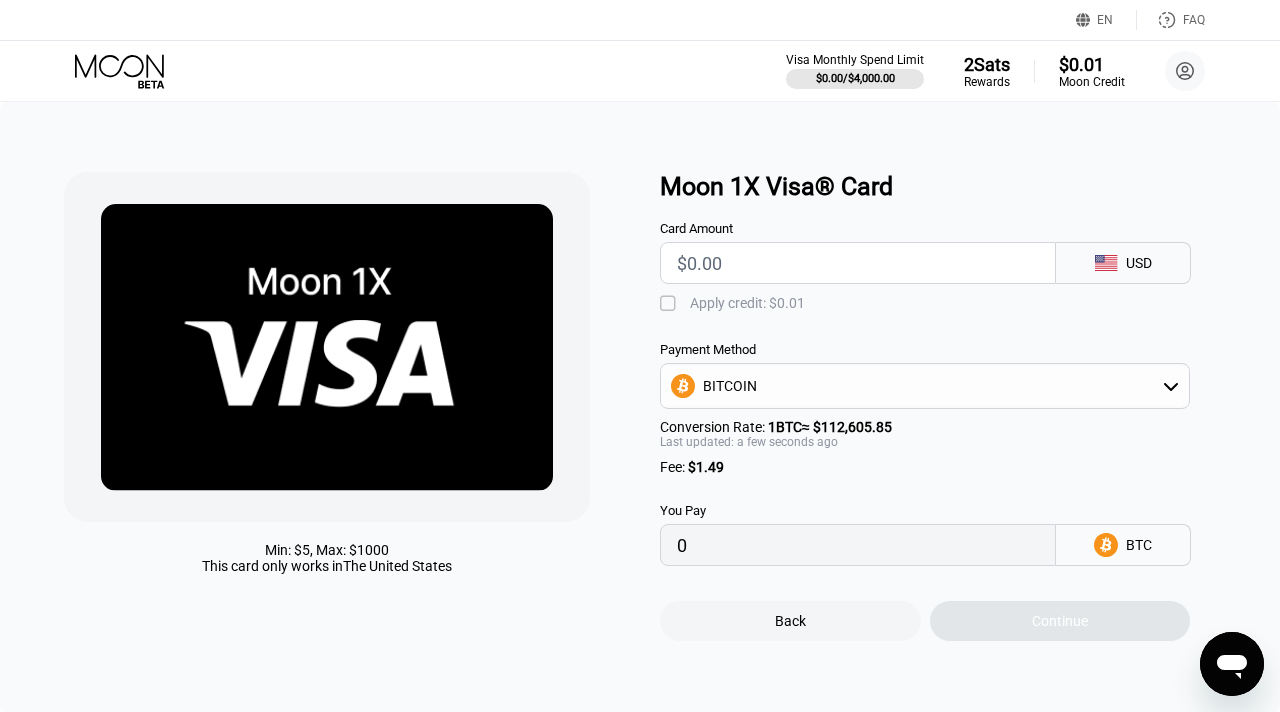 click at bounding box center [858, 263] 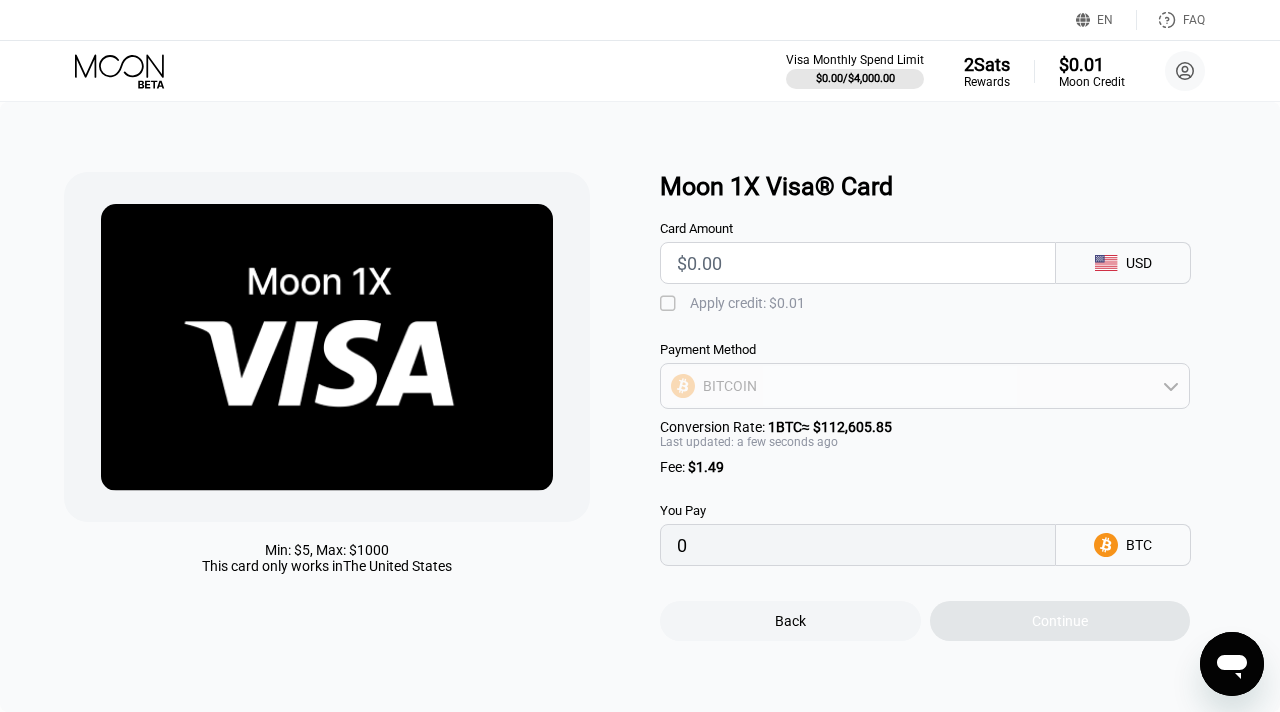 click on "BITCOIN" at bounding box center [730, 386] 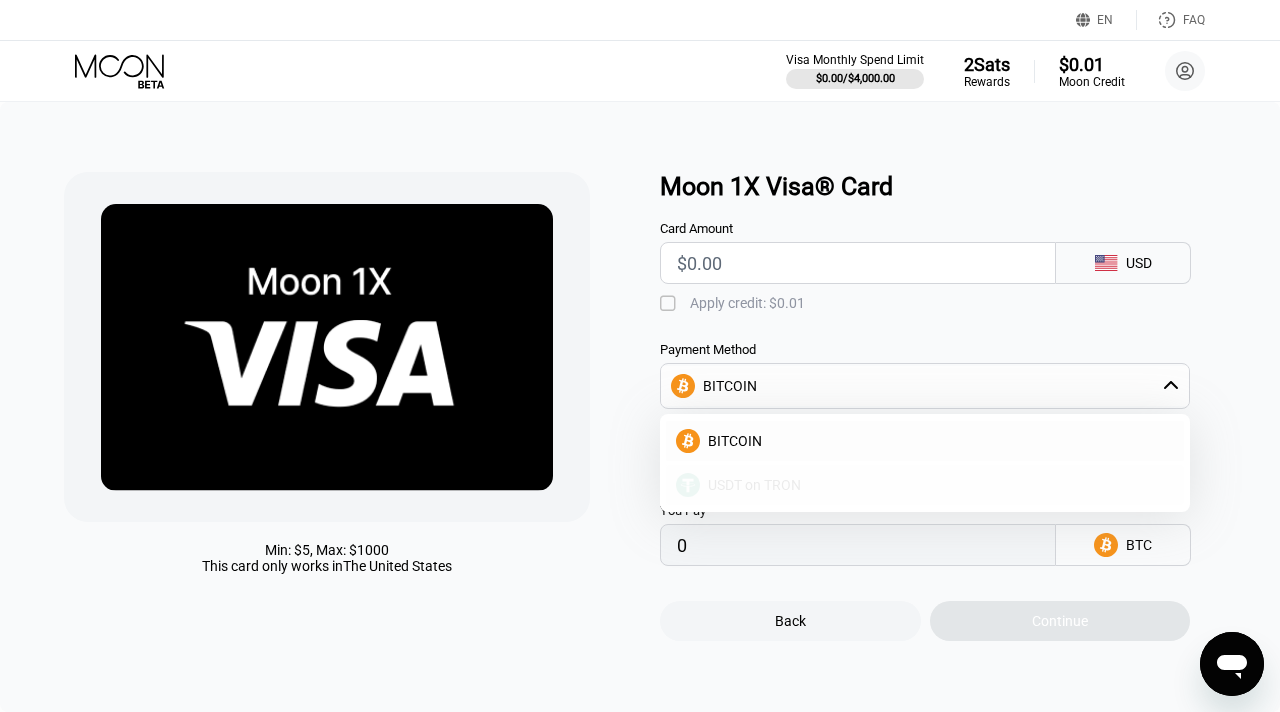 click on "USDT on TRON" at bounding box center (925, 485) 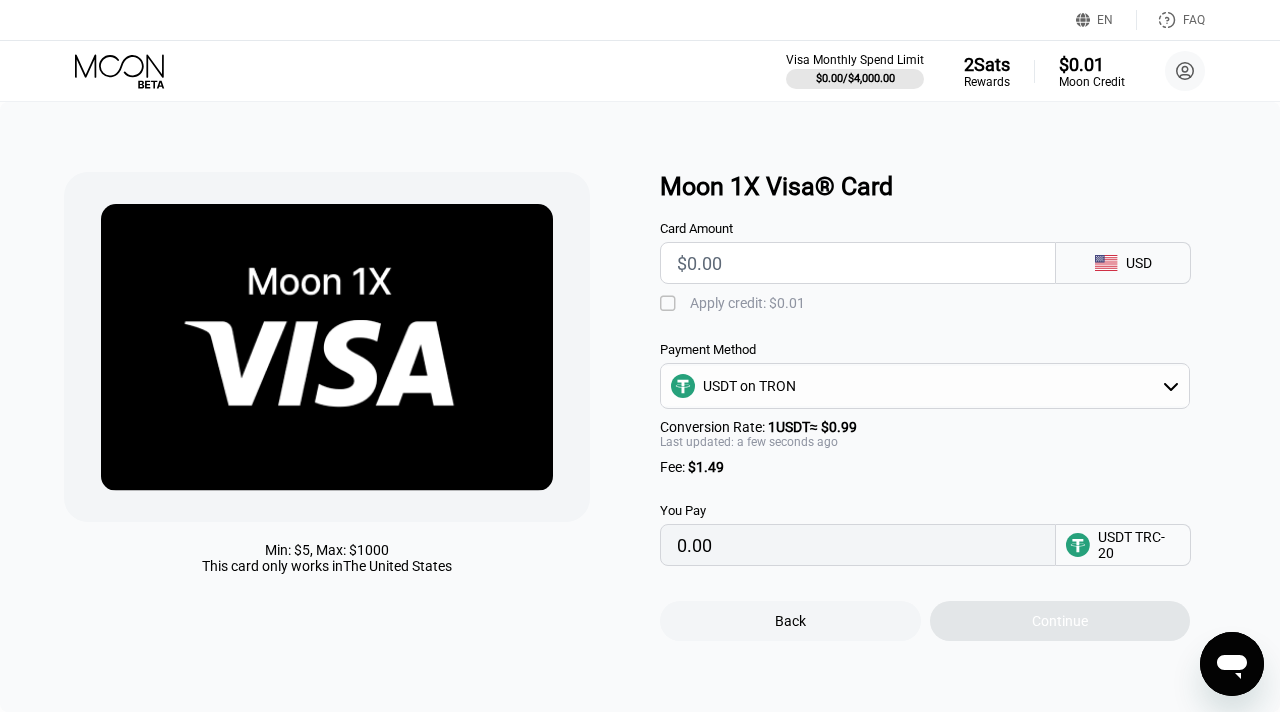 click at bounding box center (858, 263) 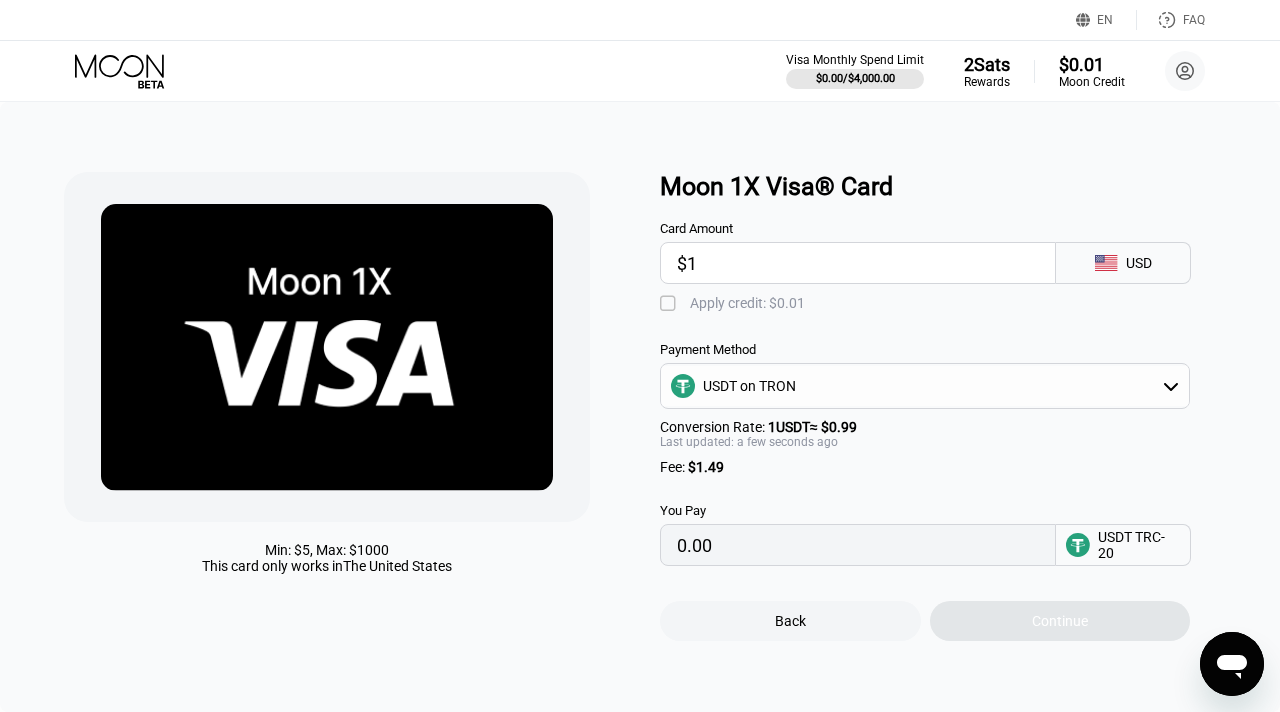 type on "2.52" 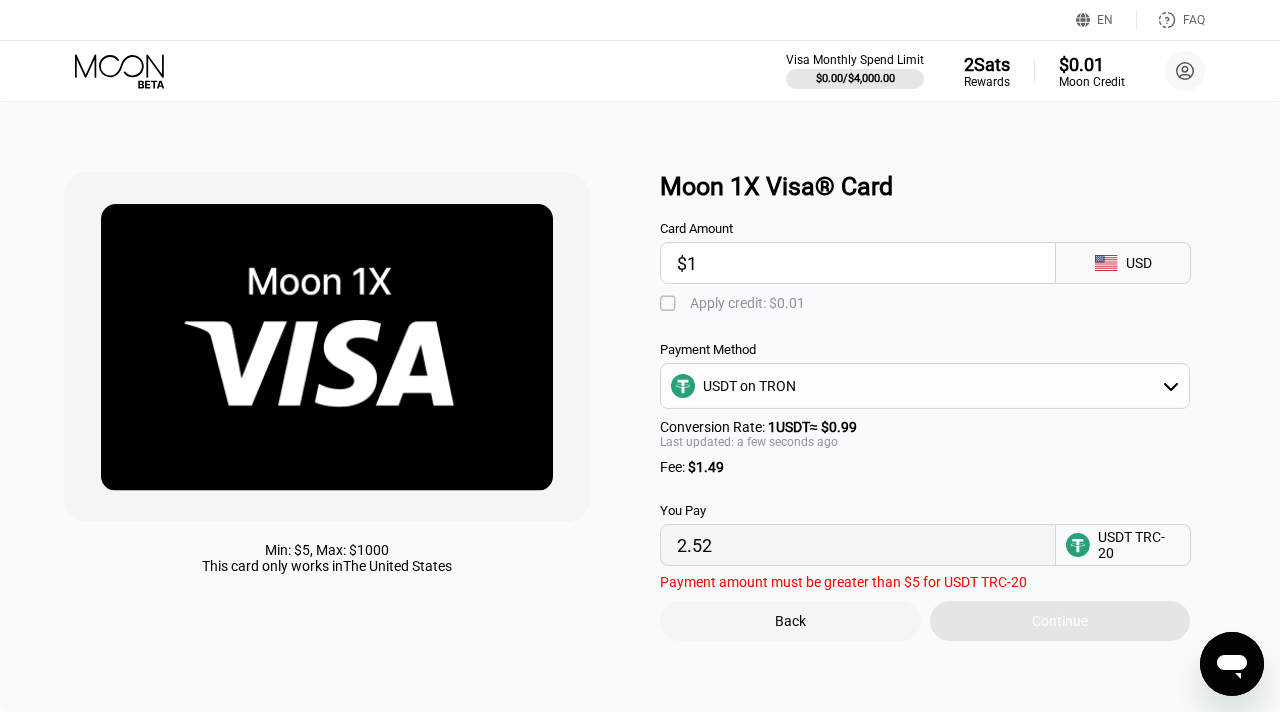 type on "$10" 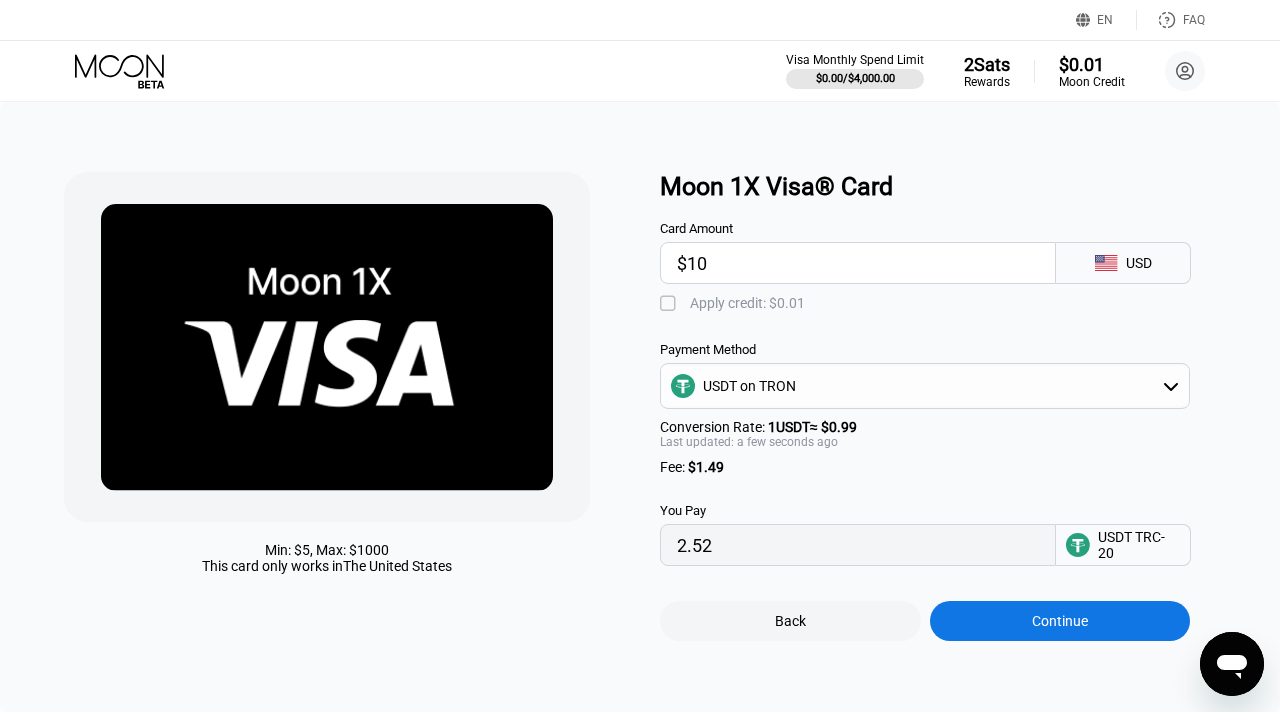 type on "11.61" 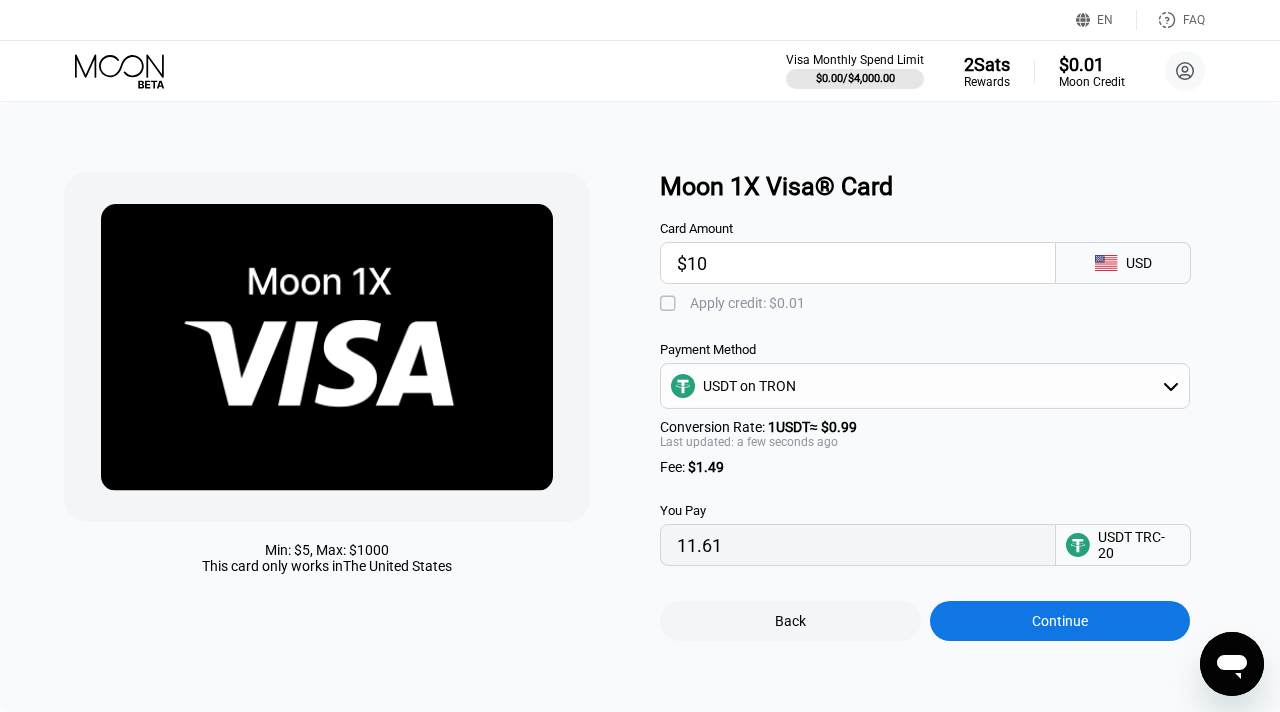 type on "$1" 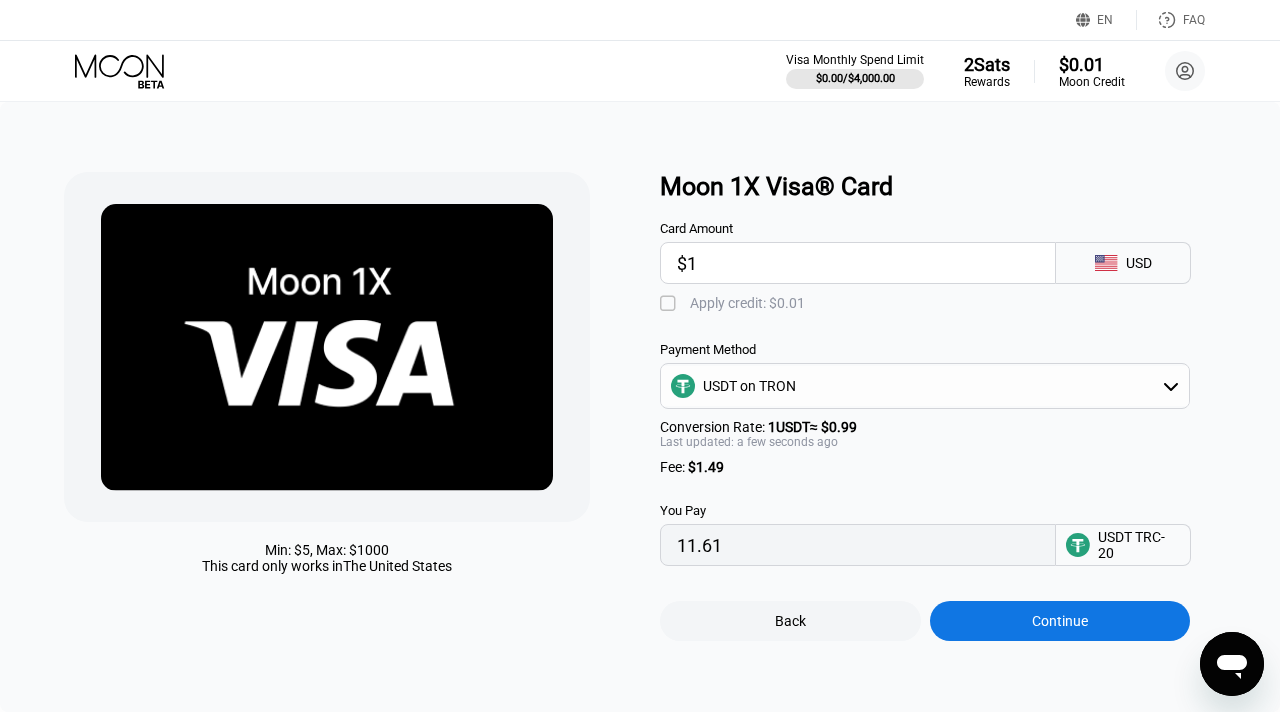 type on "2.52" 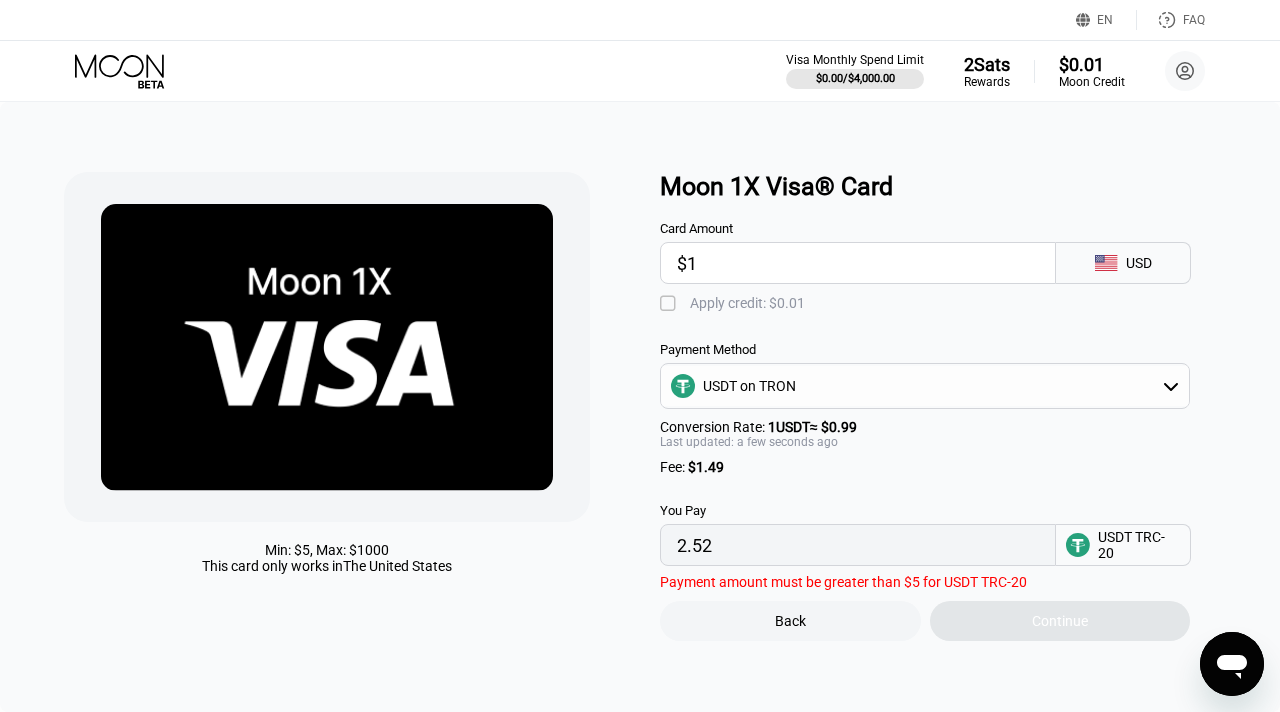 type 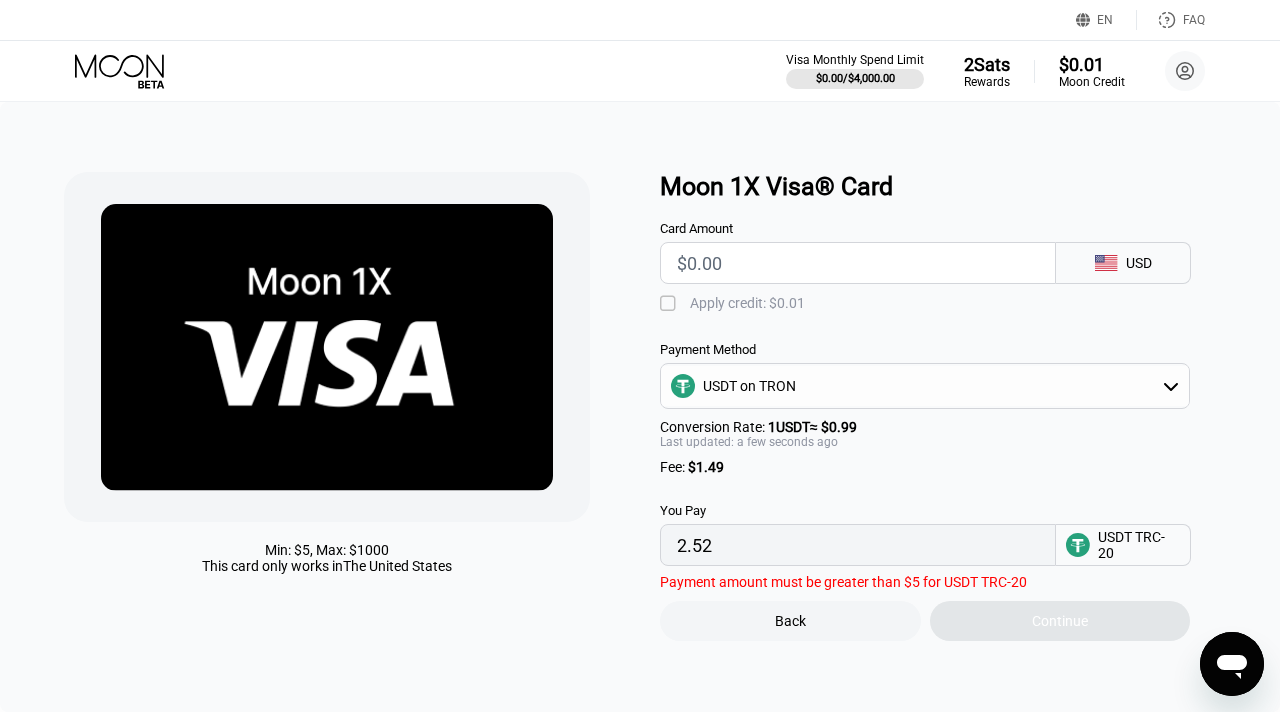type on "0.00" 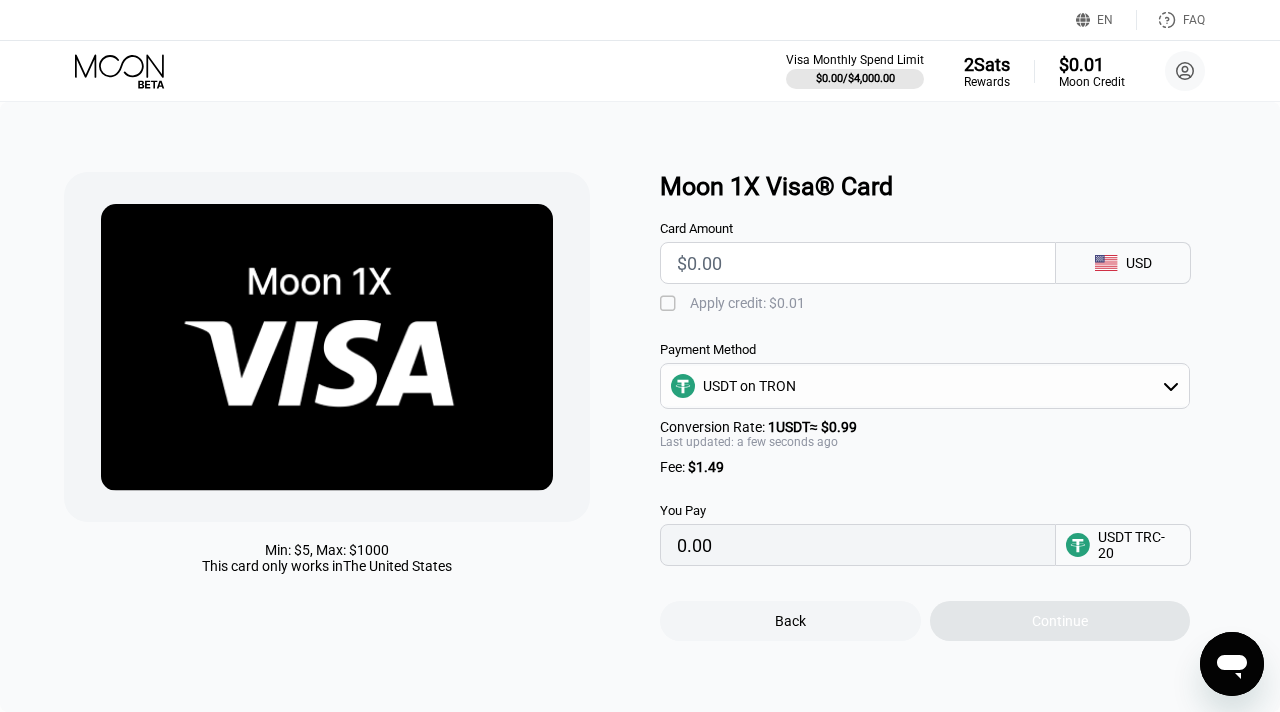 type on "$9" 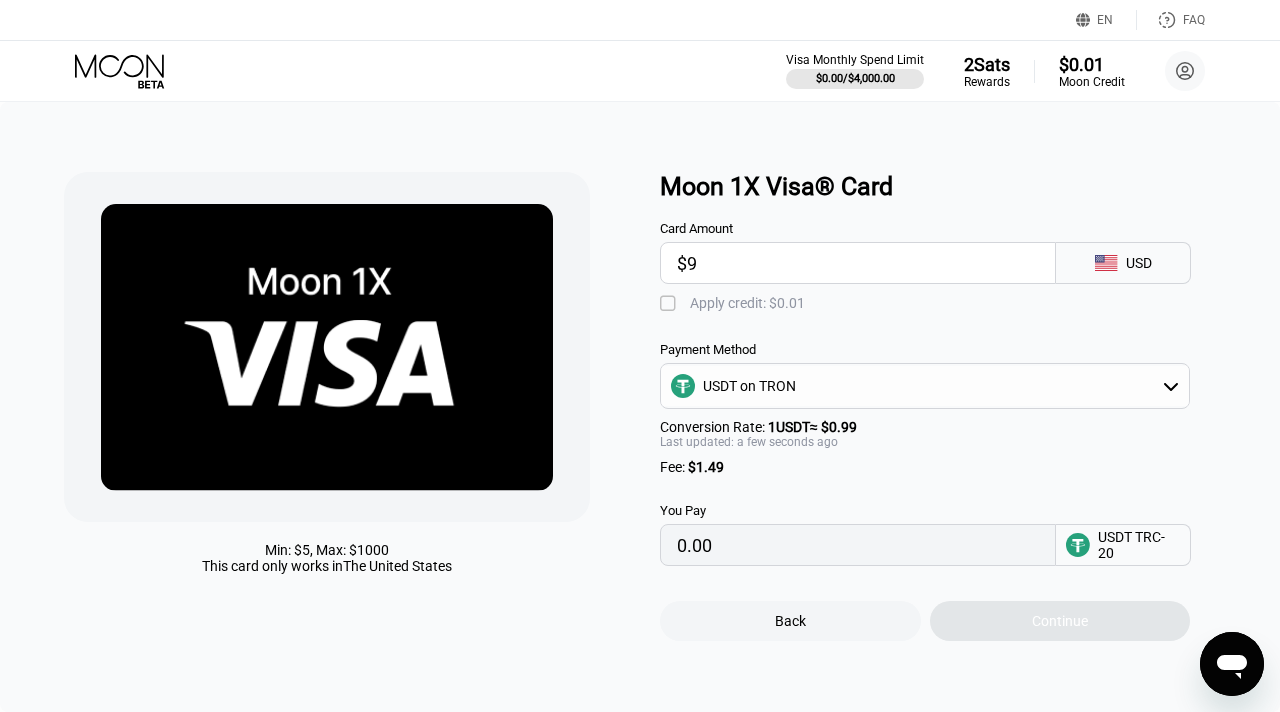 type on "10.60" 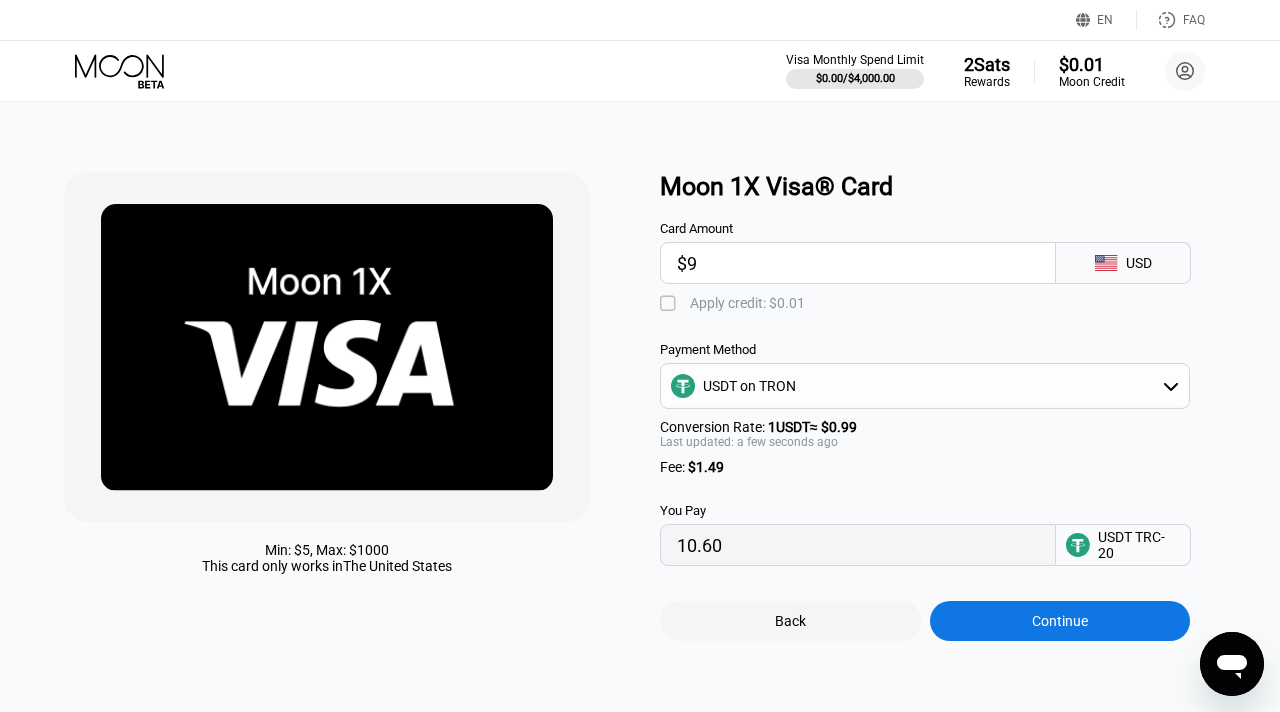 type 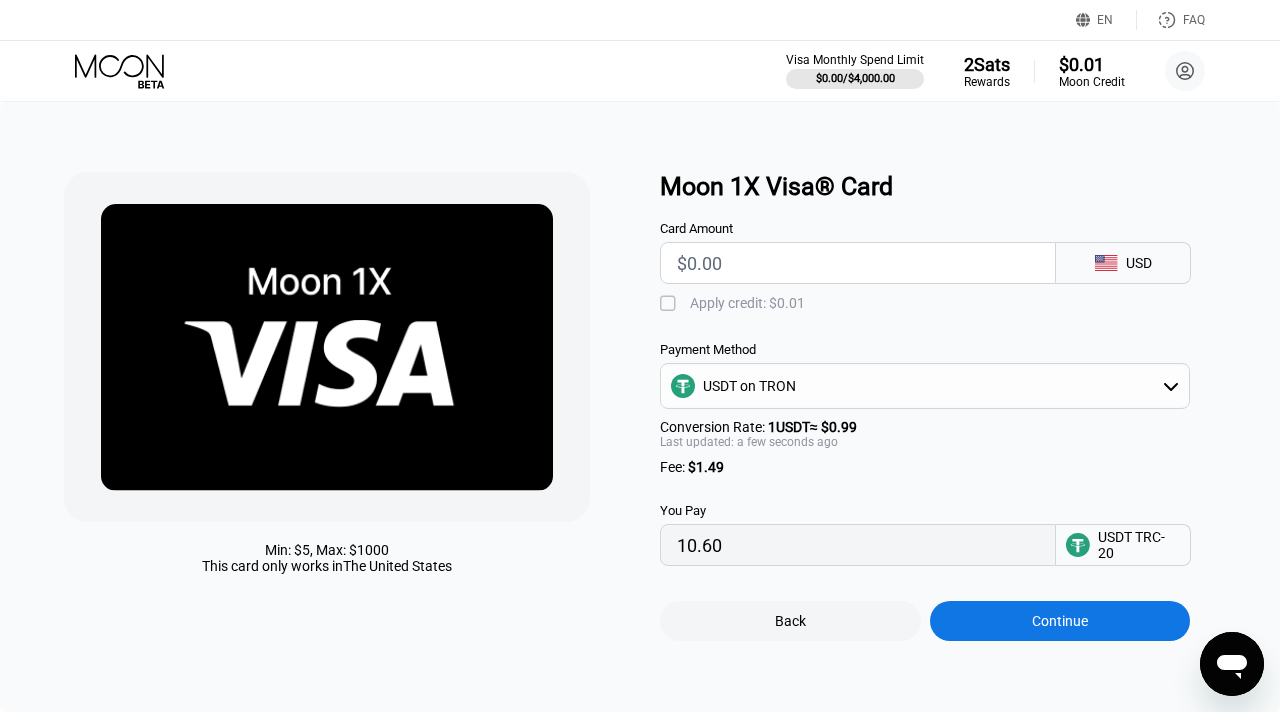 type on "0.00" 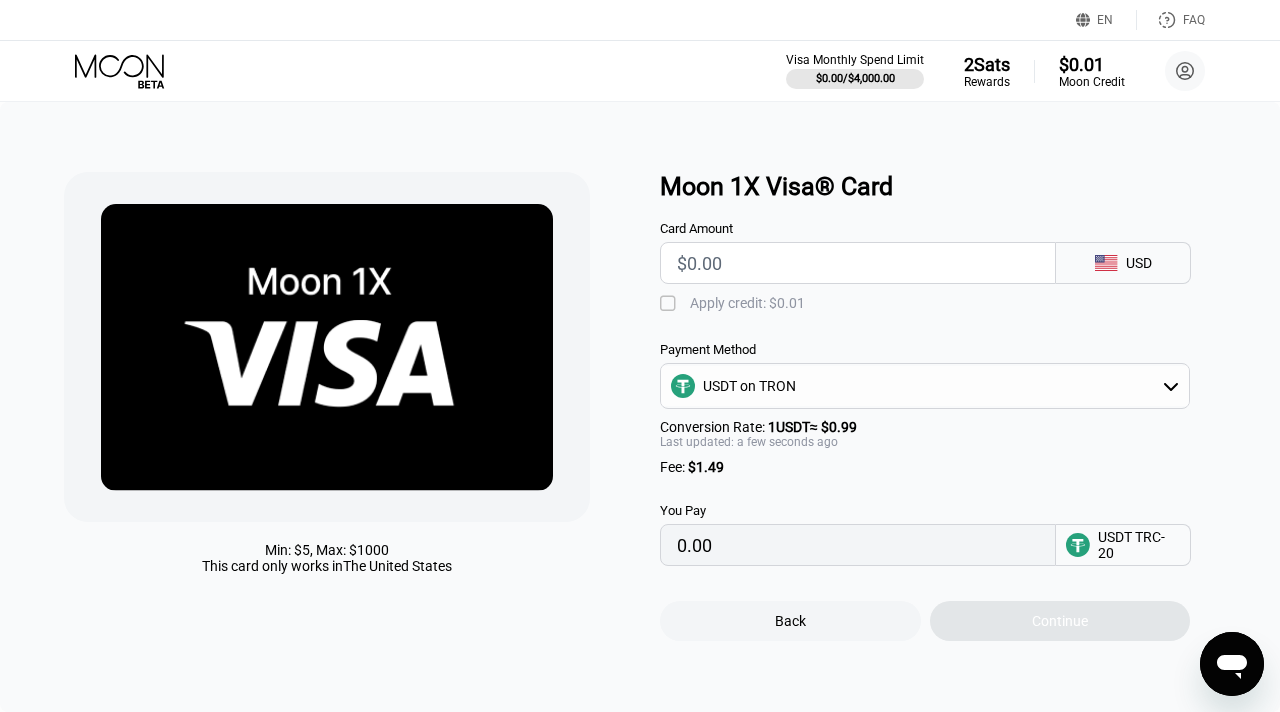 type on "$8" 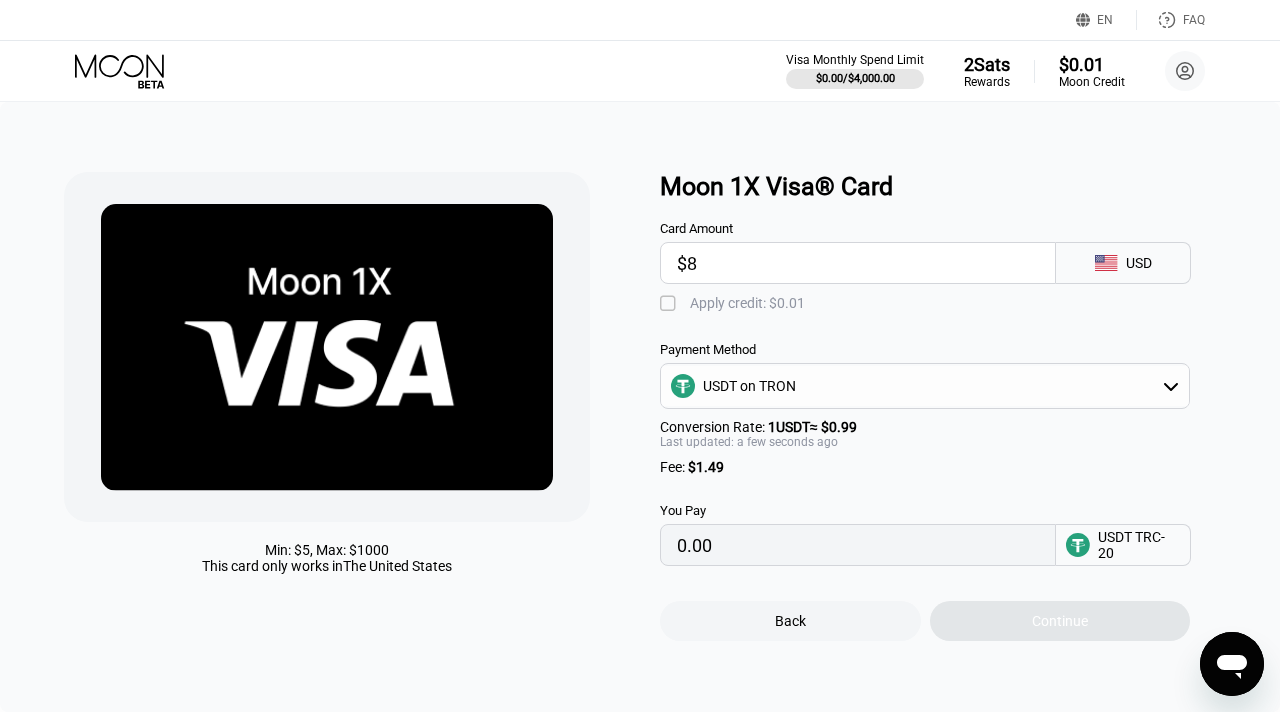 type on "9.59" 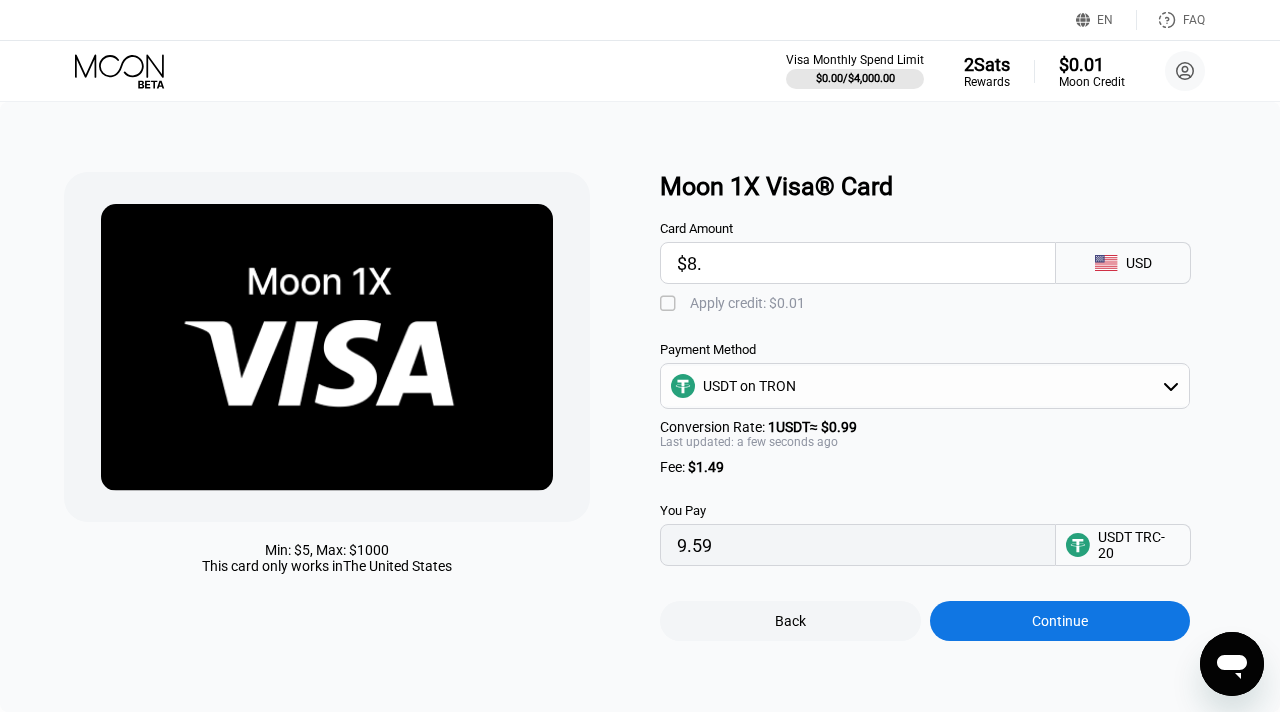 type on "$8" 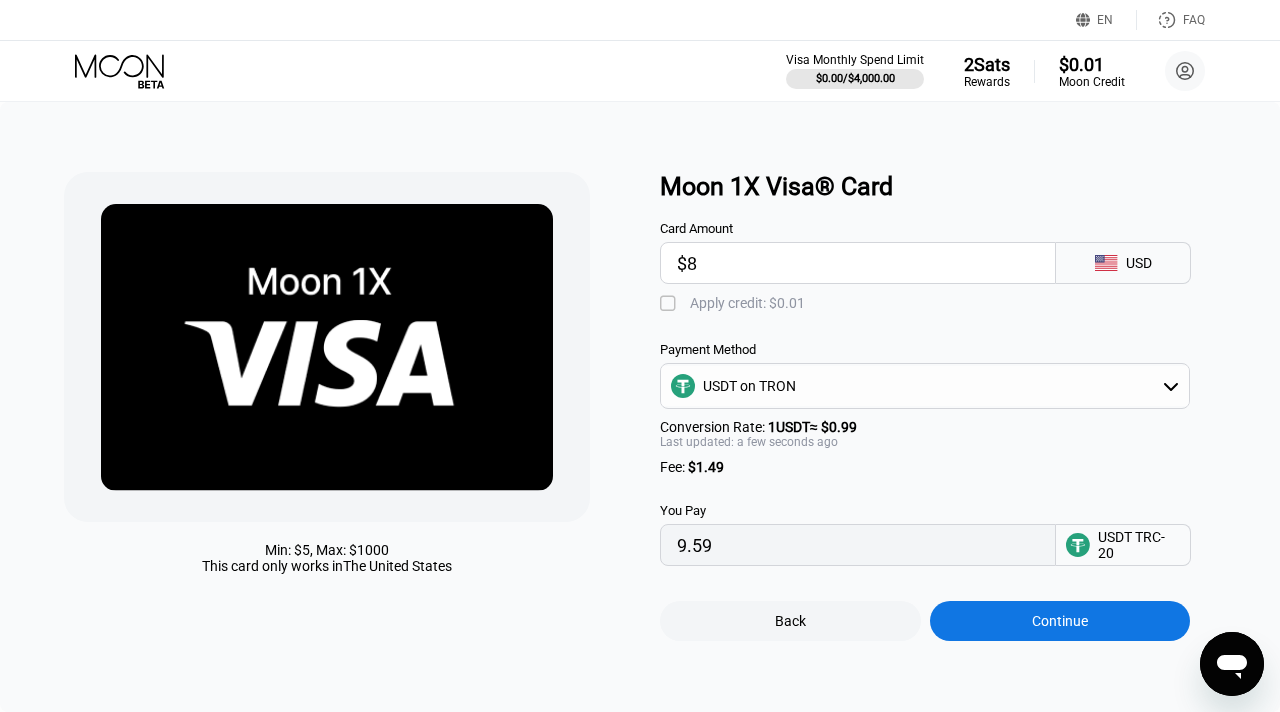type 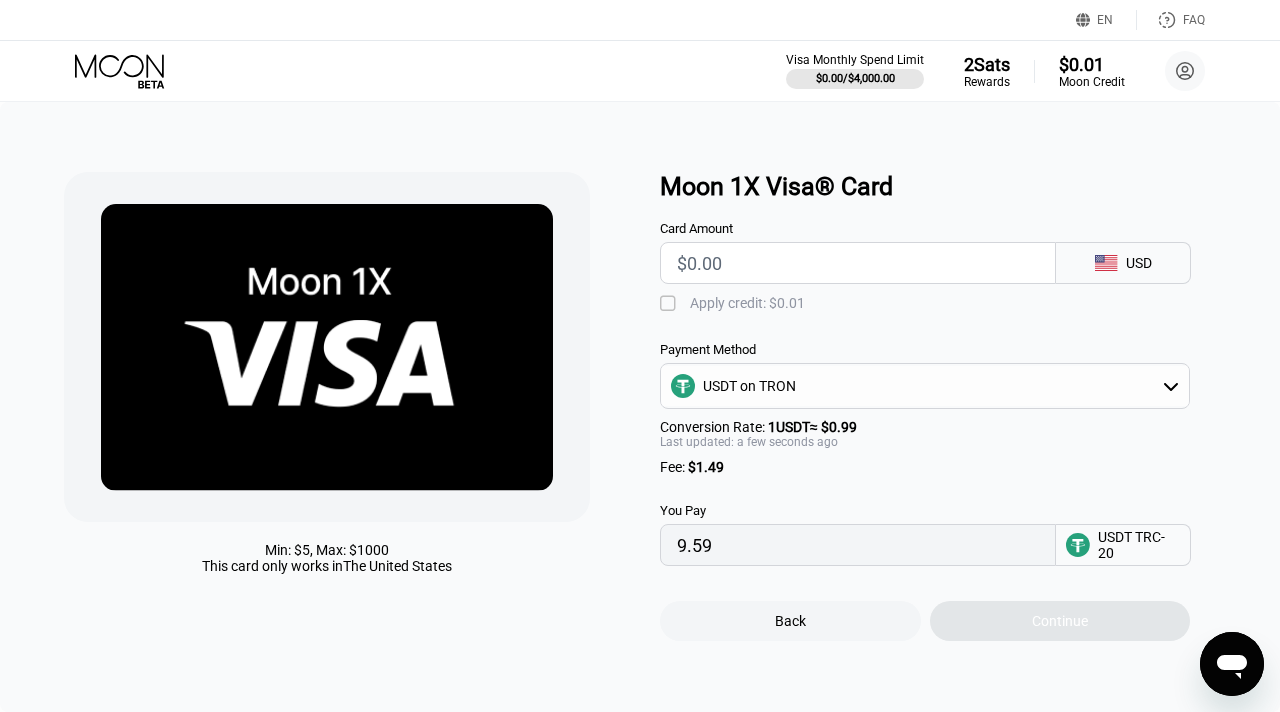 type on "0.00" 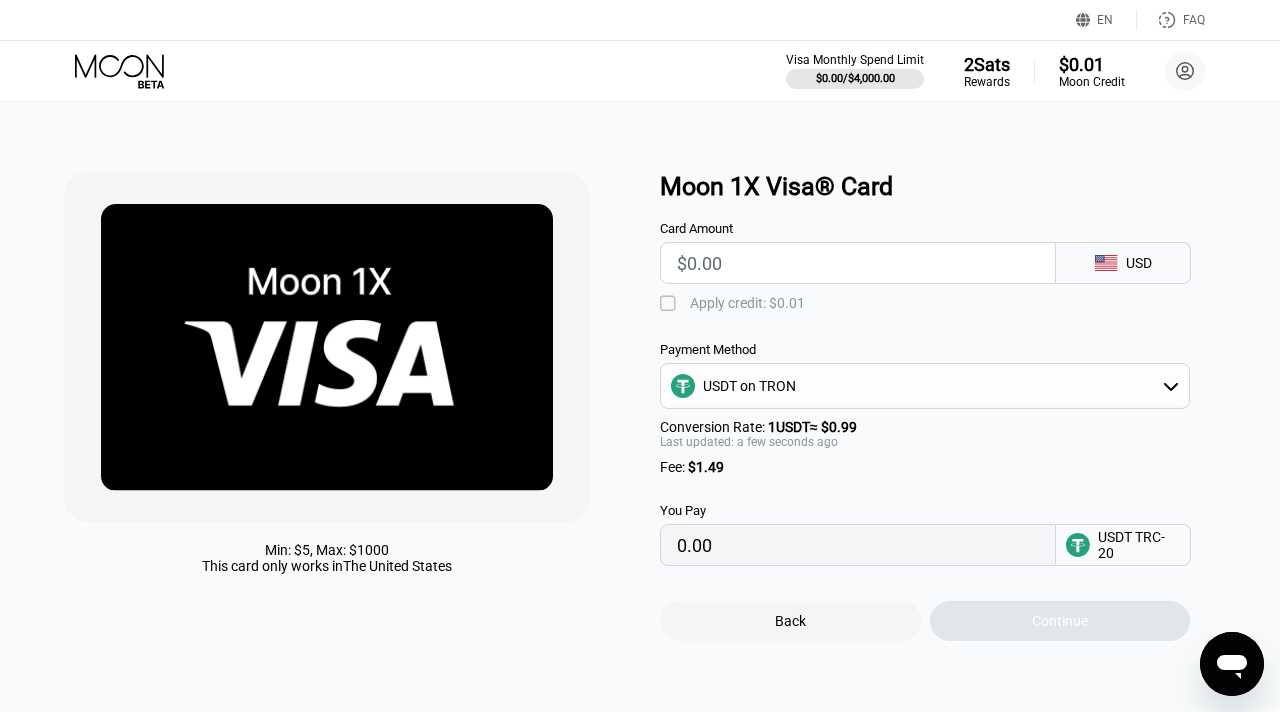 type on "$9" 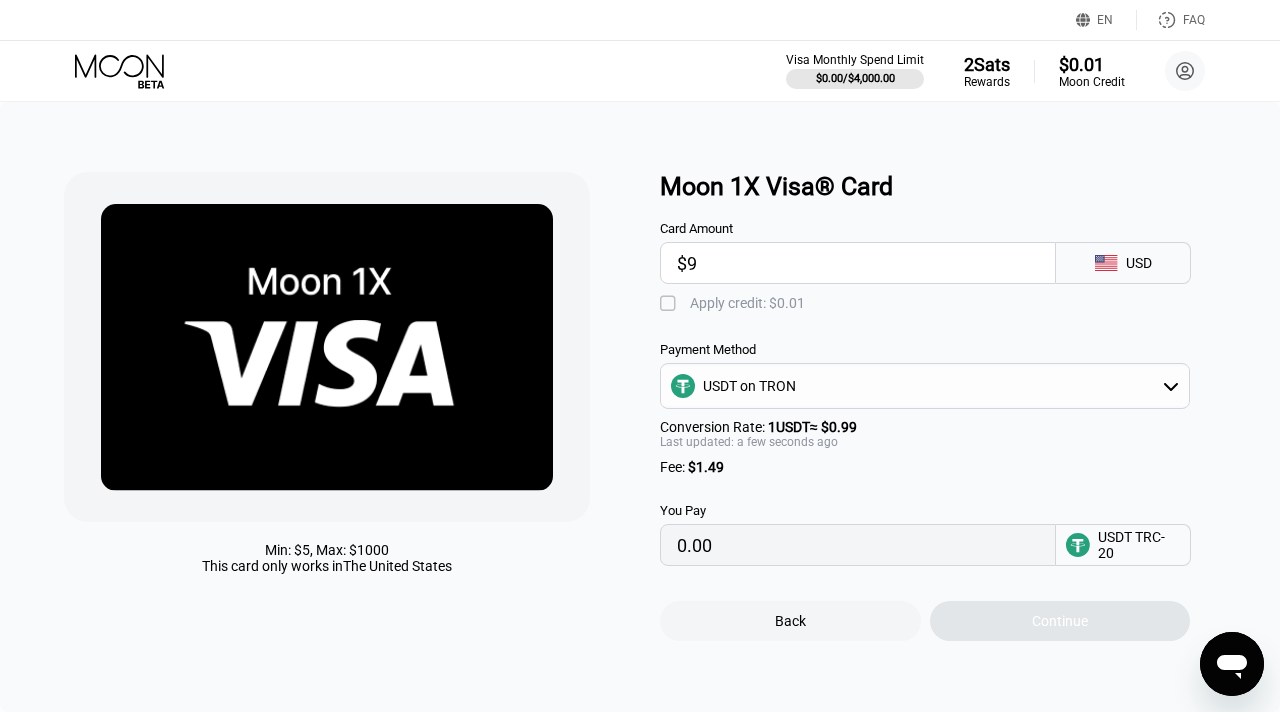 type on "10.60" 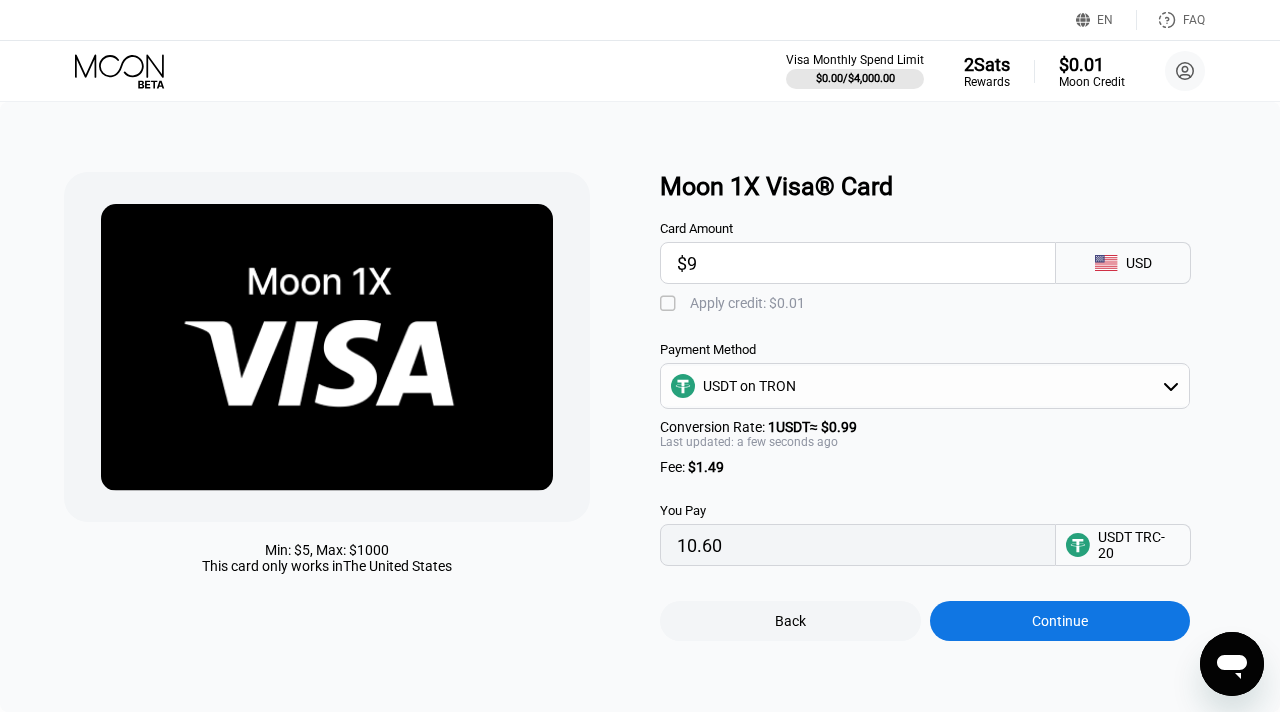 type on "$9" 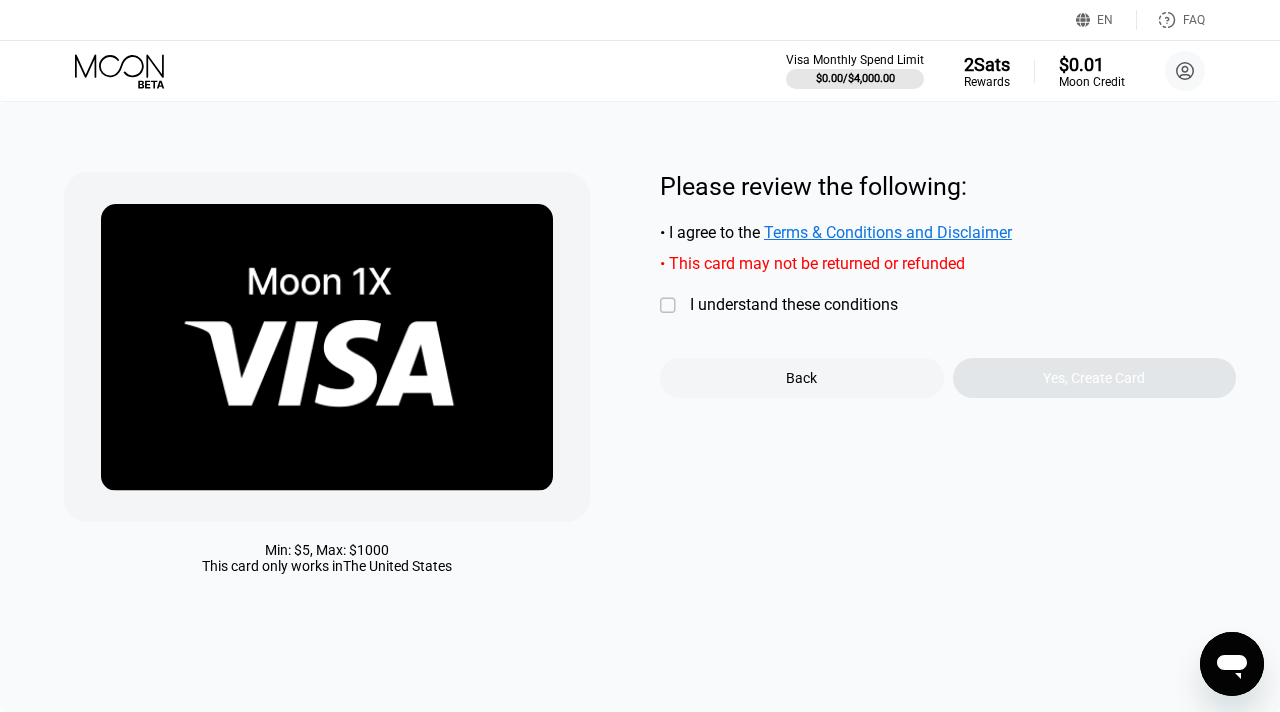 click on "" at bounding box center [670, 306] 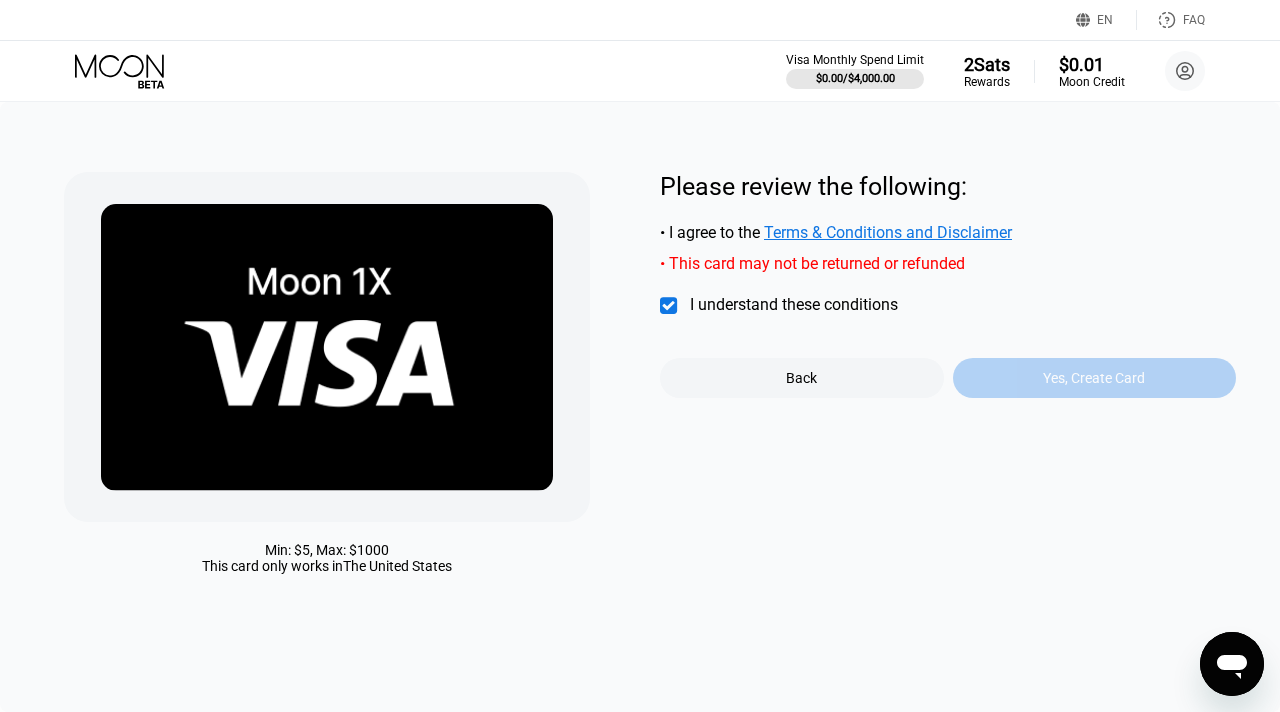 click on "Yes, Create Card" at bounding box center [1094, 378] 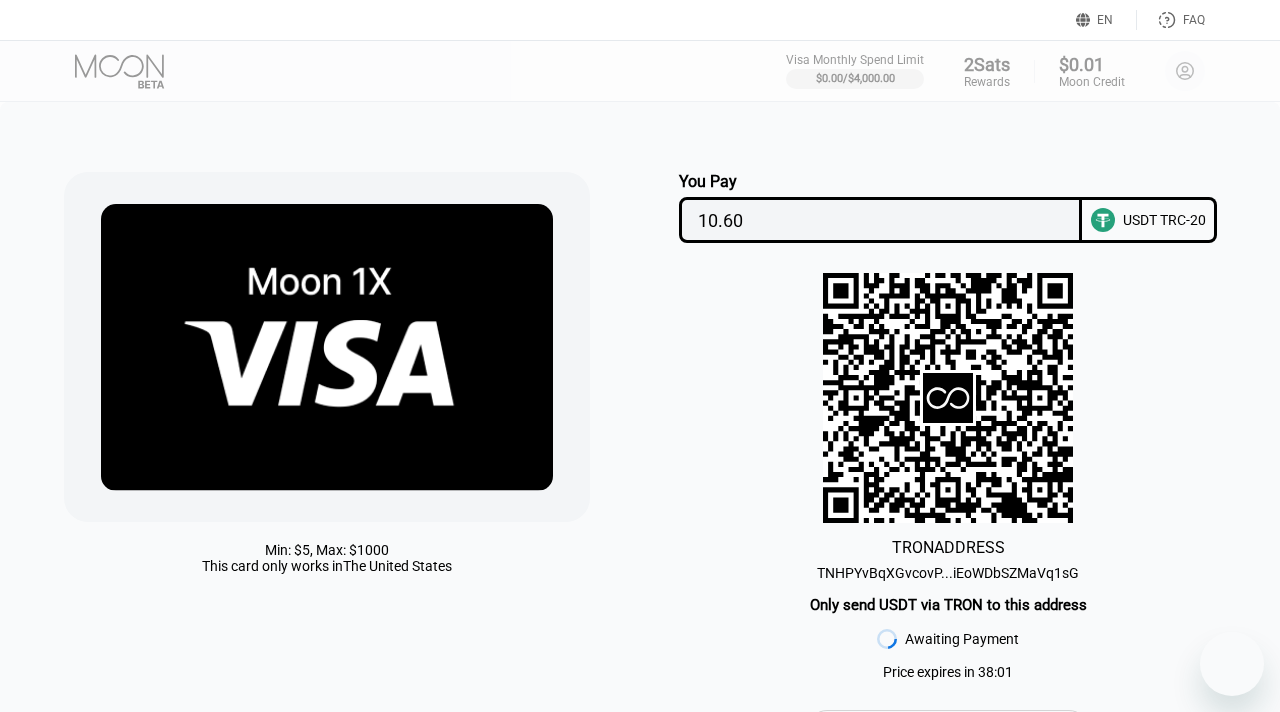 scroll, scrollTop: 0, scrollLeft: 0, axis: both 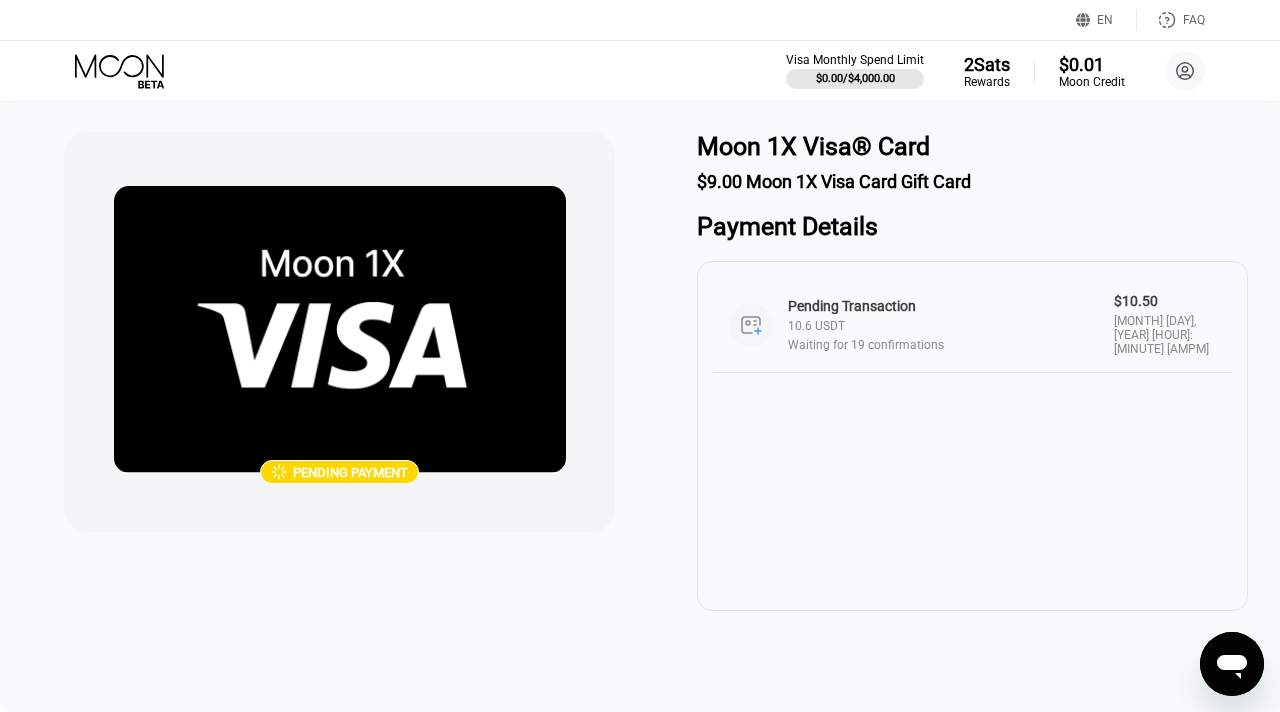 click on "Pending Transaction" at bounding box center (942, 306) 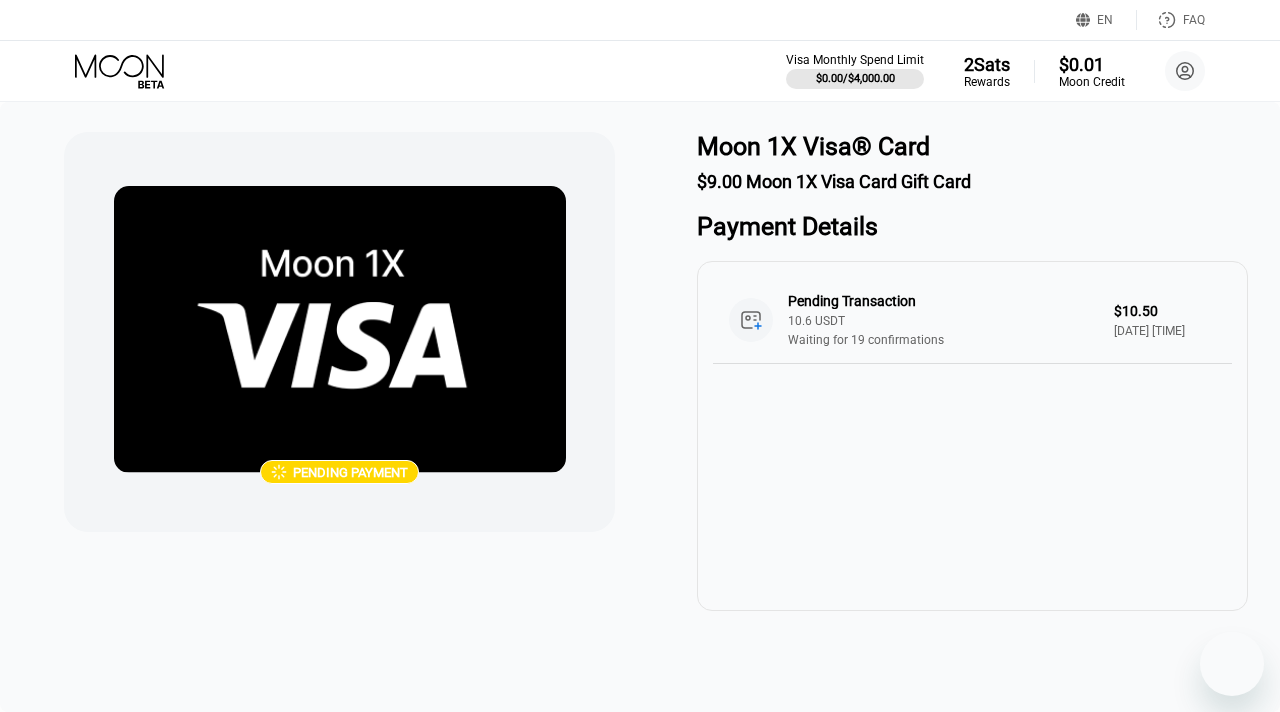 scroll, scrollTop: 0, scrollLeft: 0, axis: both 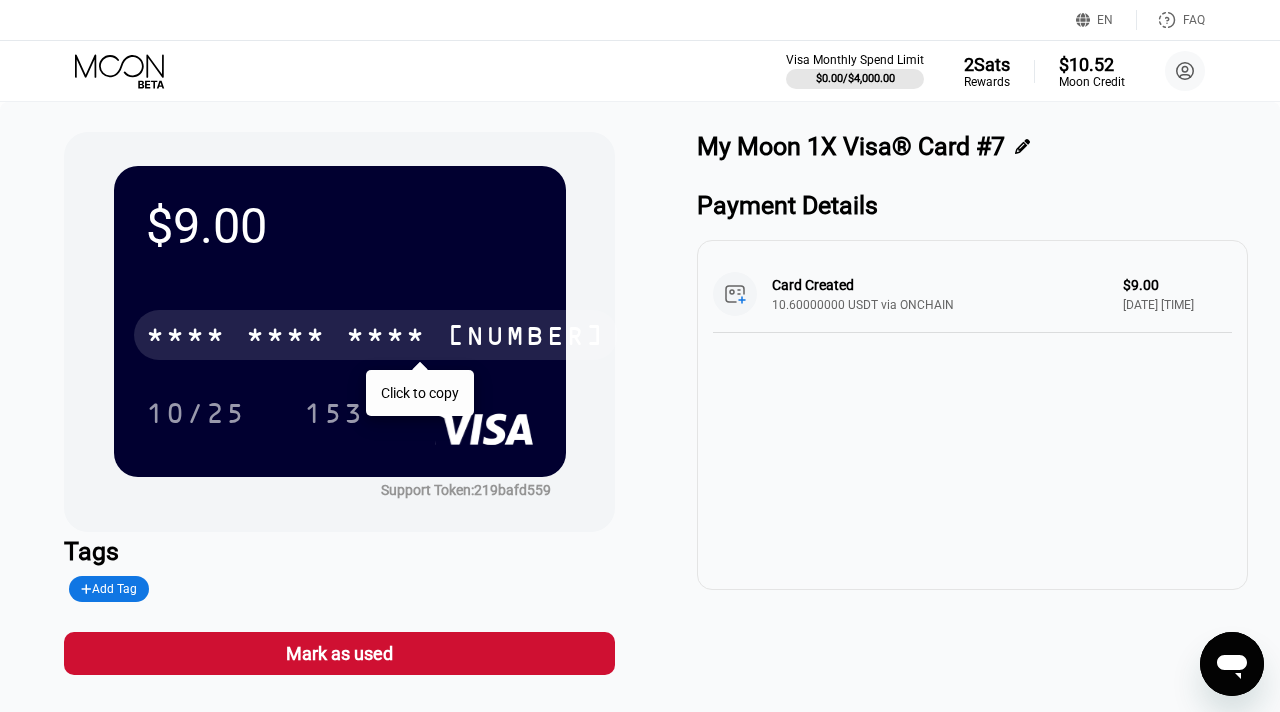 click on "* * * *" at bounding box center [386, 338] 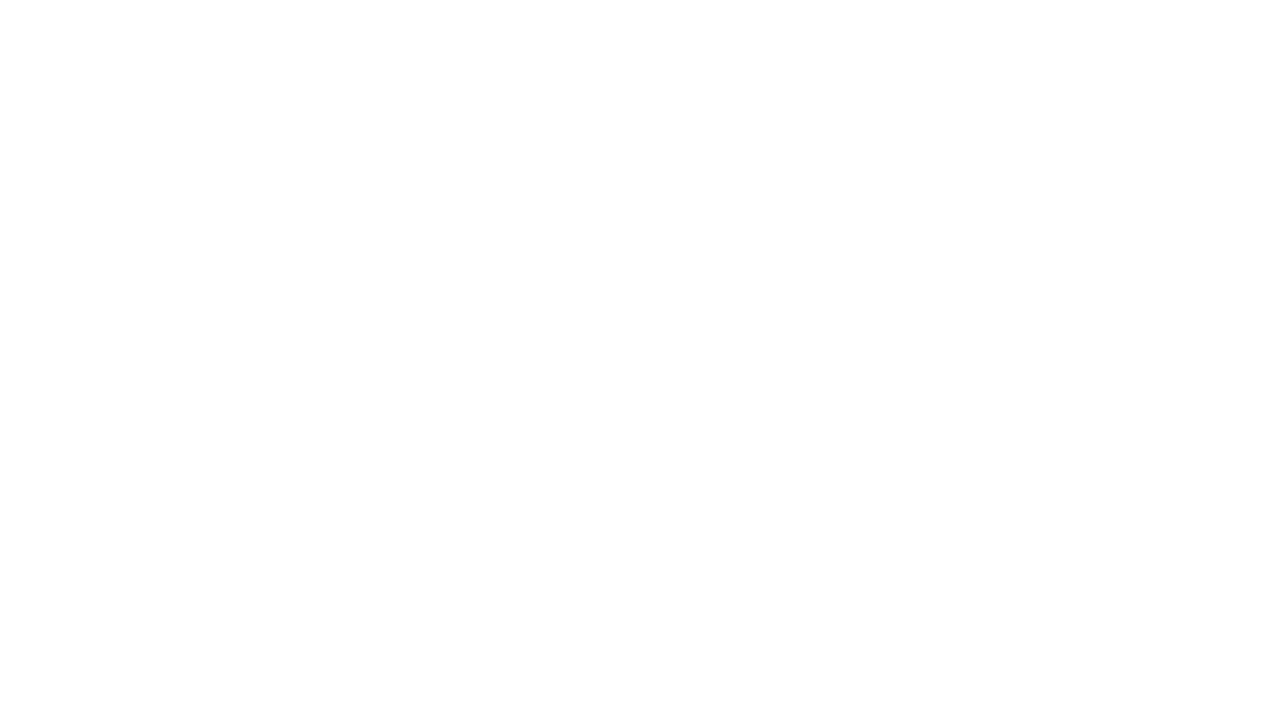 scroll, scrollTop: 0, scrollLeft: 0, axis: both 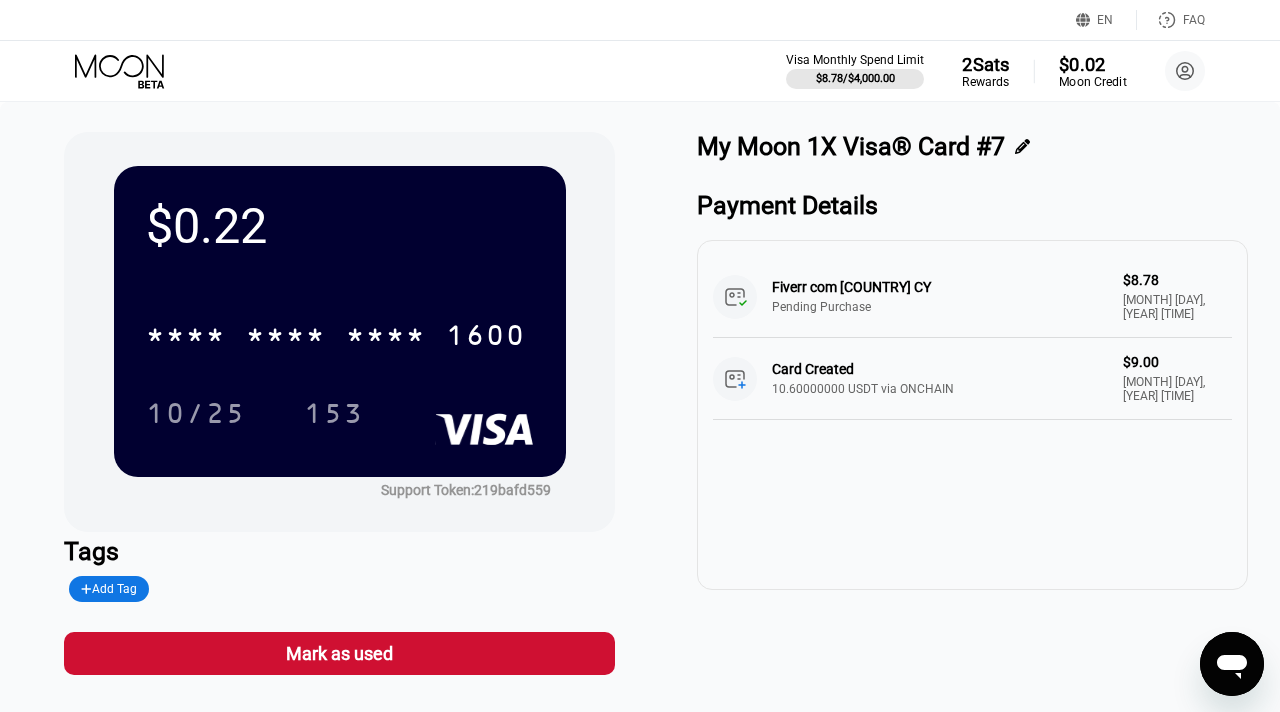 click on "Moon Credit" at bounding box center [1092, 82] 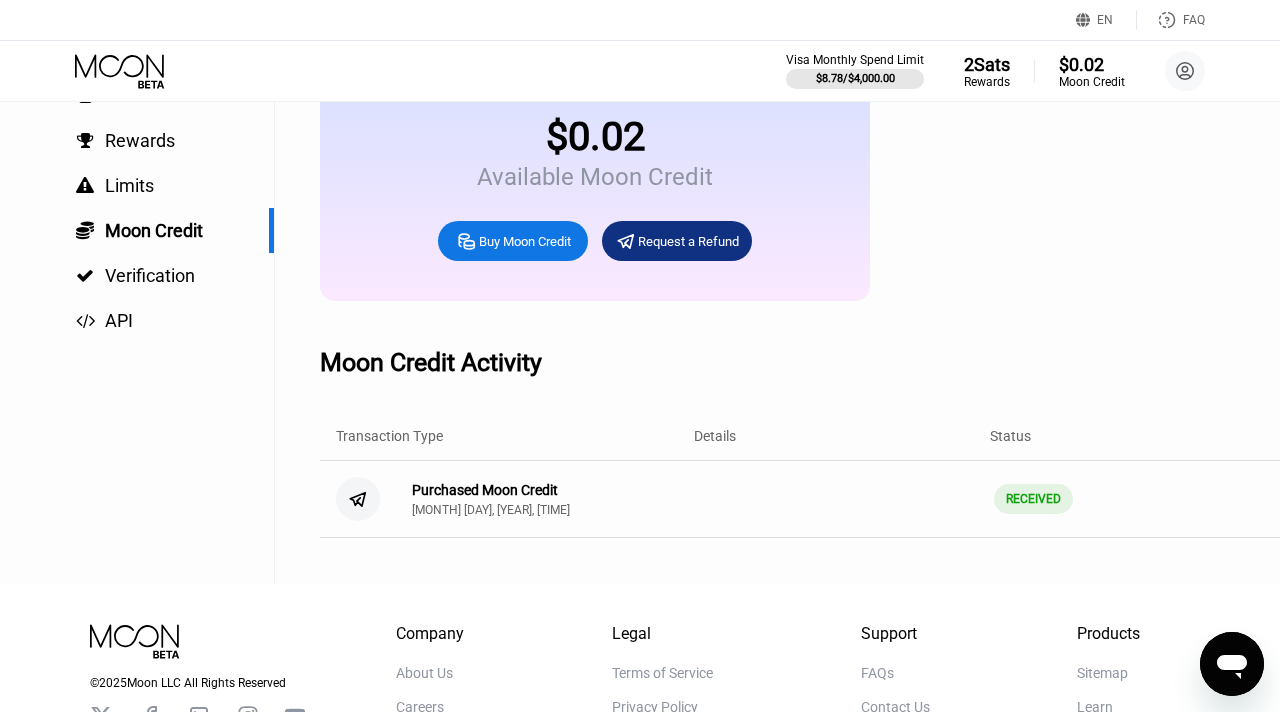 scroll, scrollTop: 134, scrollLeft: 0, axis: vertical 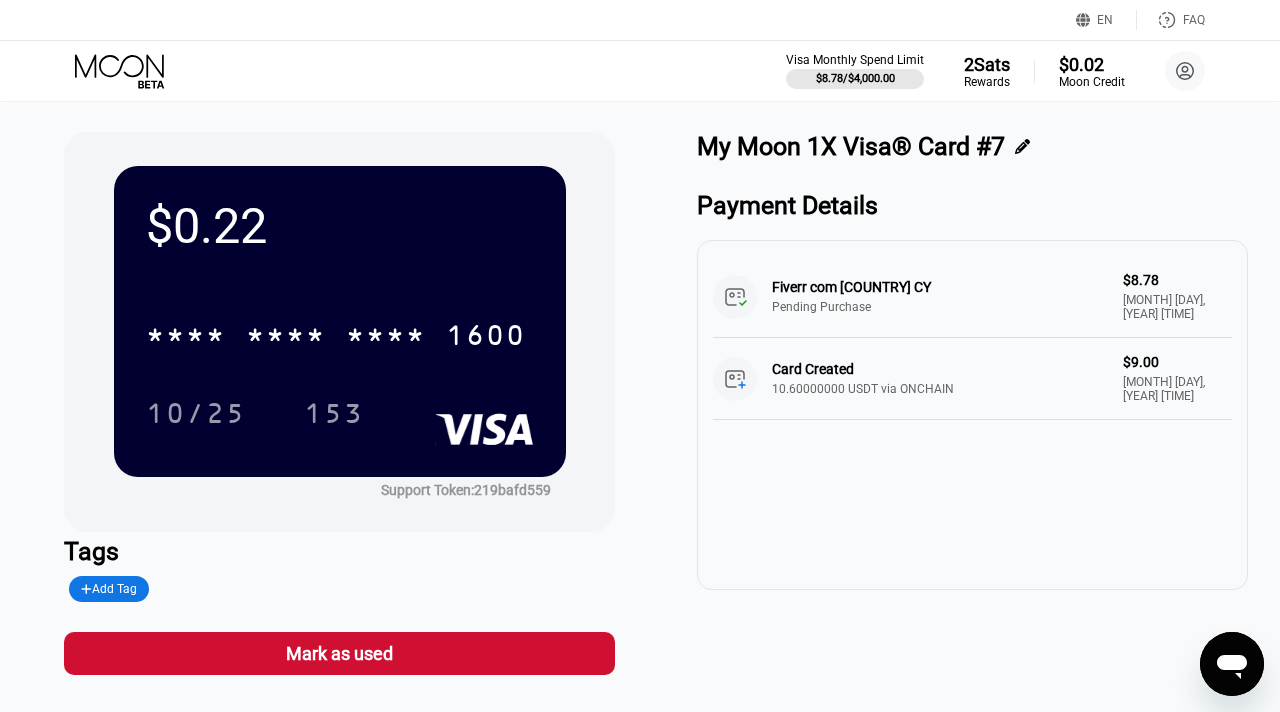 click 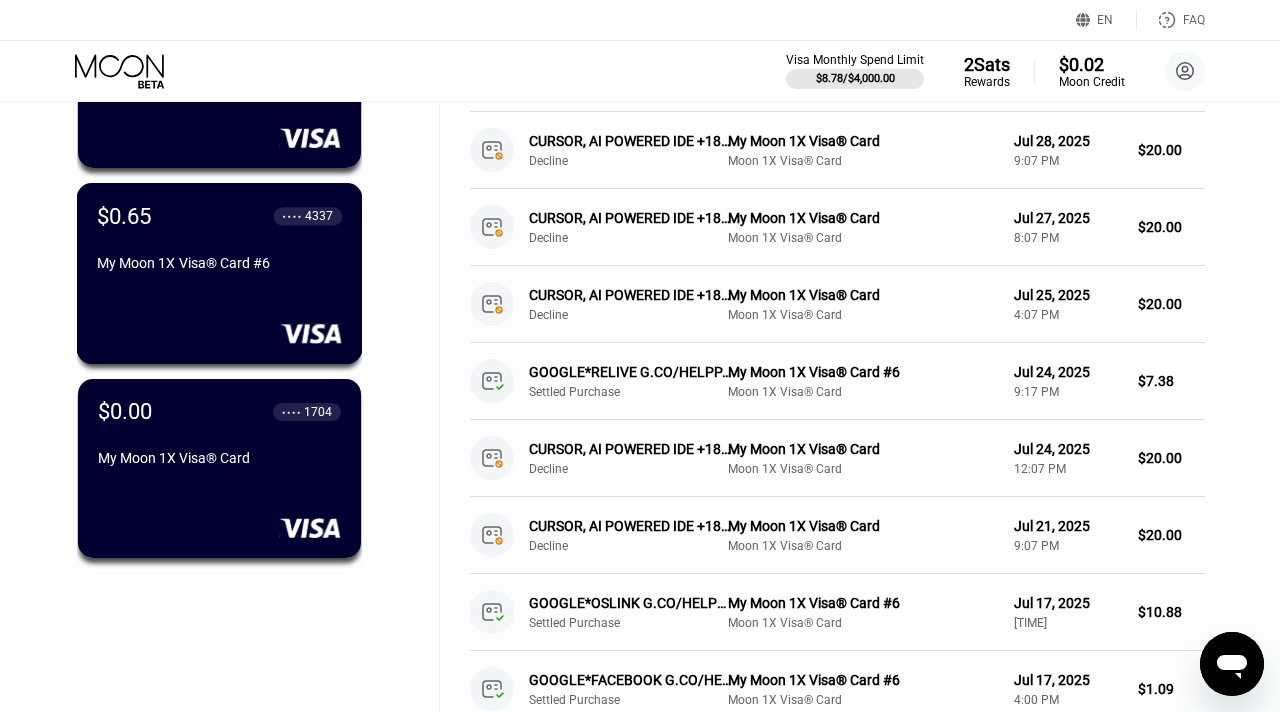 scroll, scrollTop: 265, scrollLeft: 0, axis: vertical 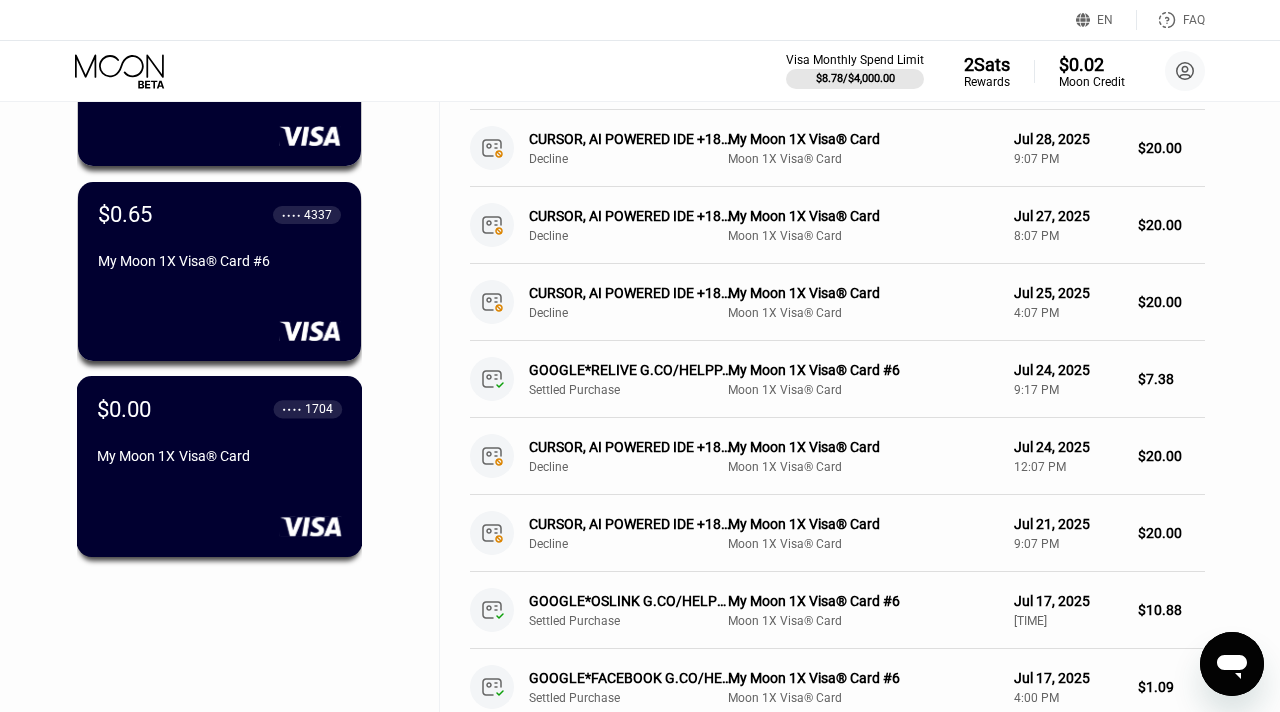 click on "My Moon 1X Visa® Card" at bounding box center [219, 460] 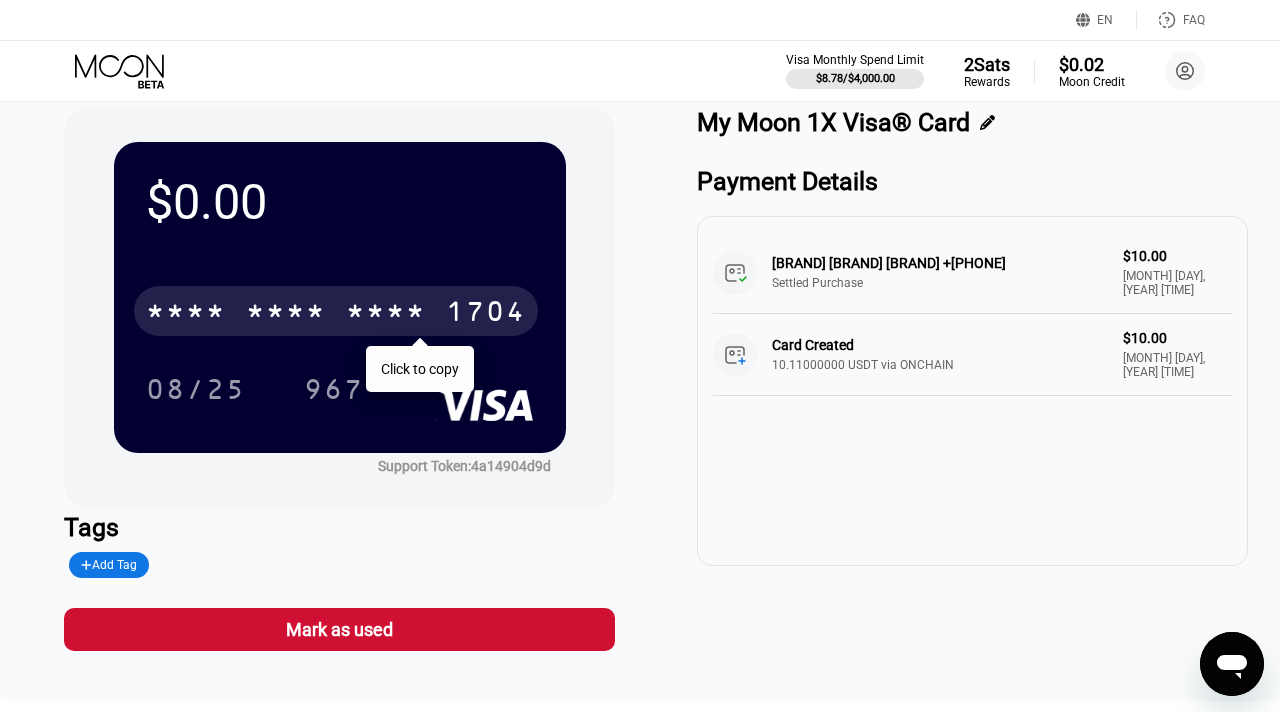 scroll, scrollTop: 0, scrollLeft: 0, axis: both 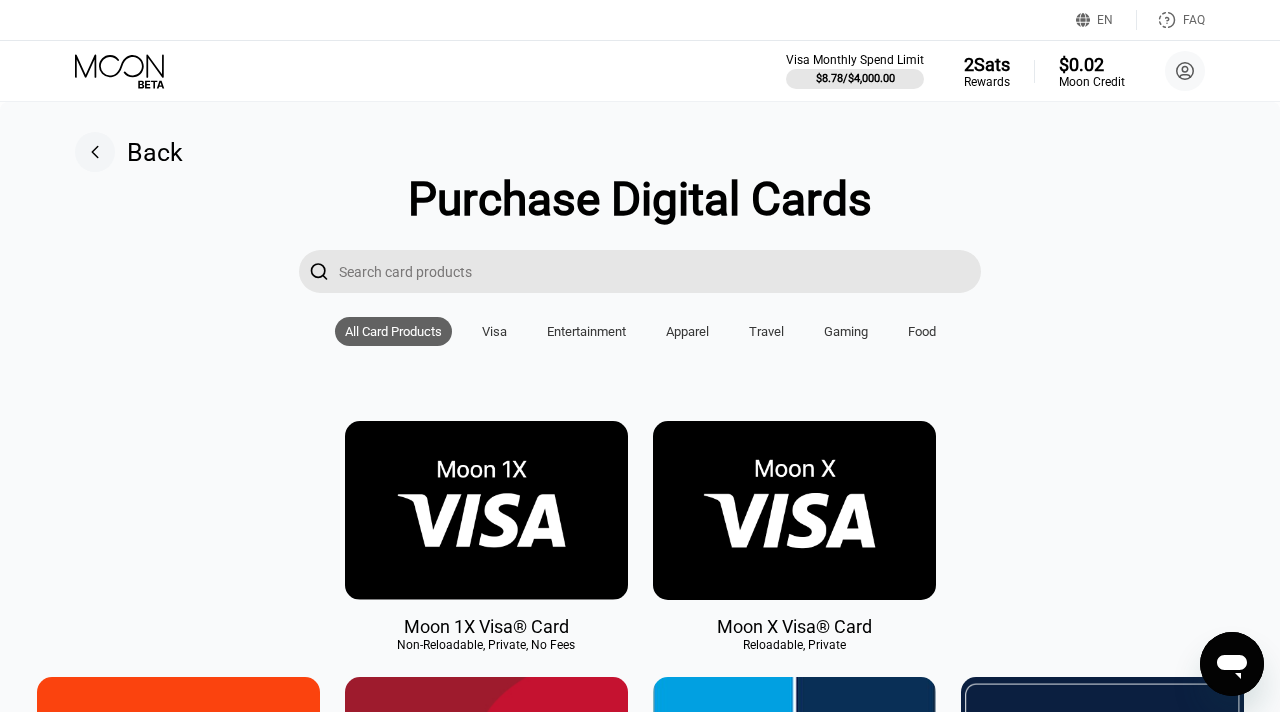 click 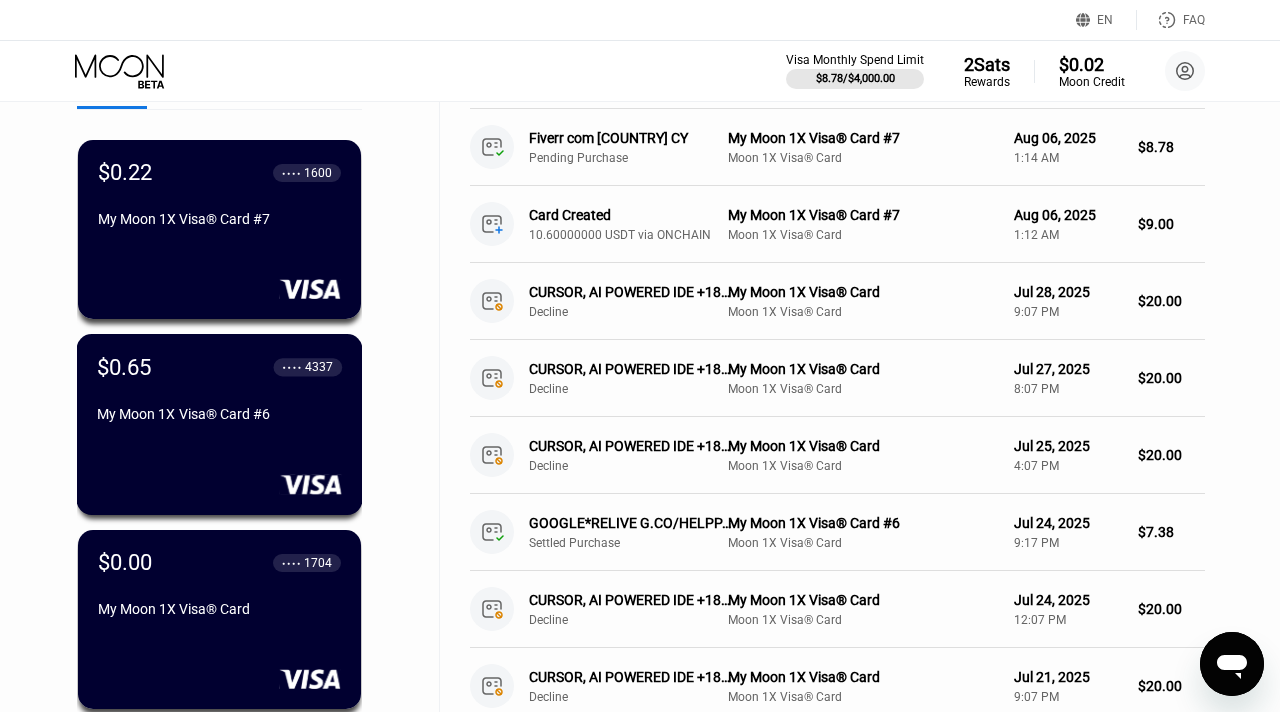 scroll, scrollTop: 292, scrollLeft: 0, axis: vertical 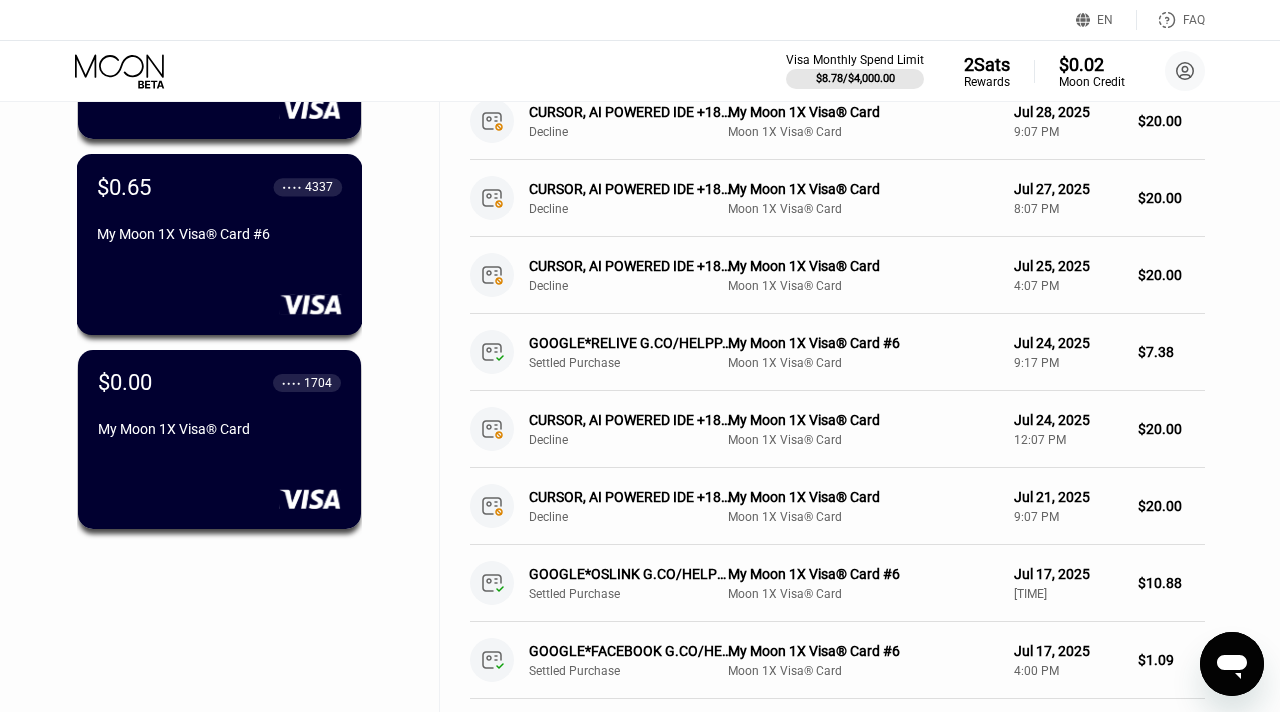 click at bounding box center (219, 304) 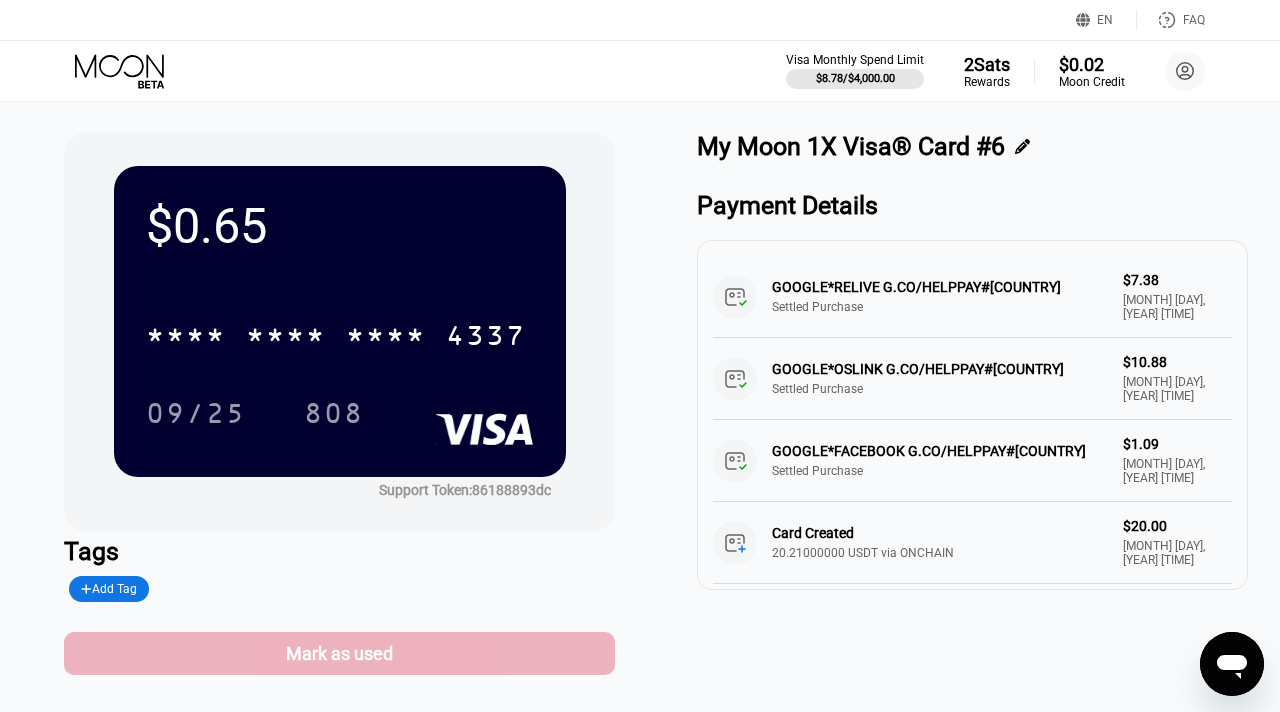 click on "Mark as used" at bounding box center (339, 653) 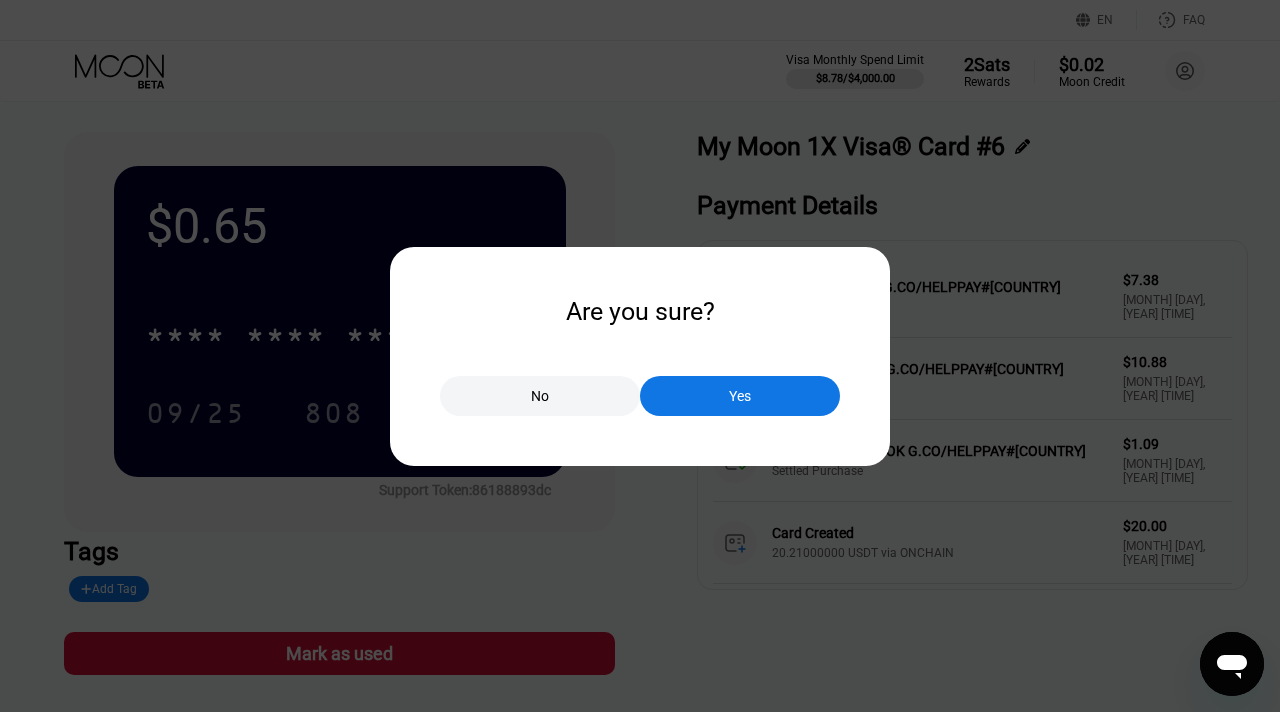 click on "Yes" at bounding box center (740, 396) 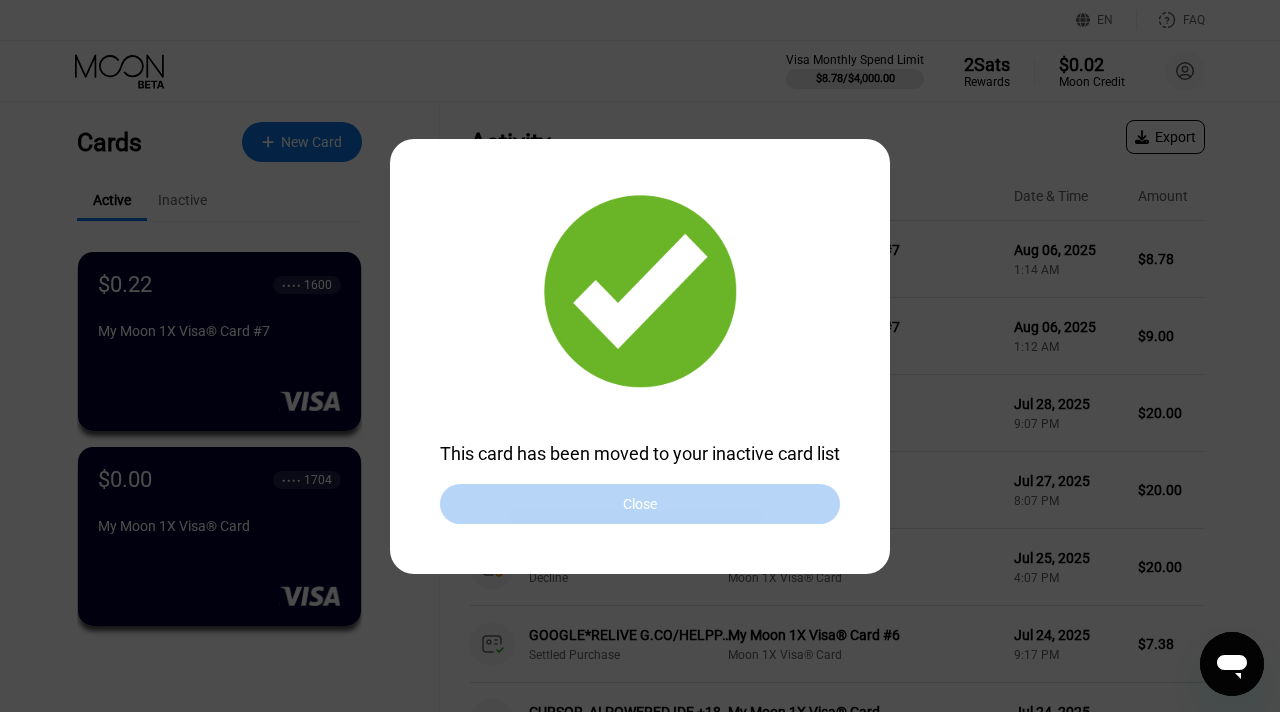 click on "Close" at bounding box center (640, 504) 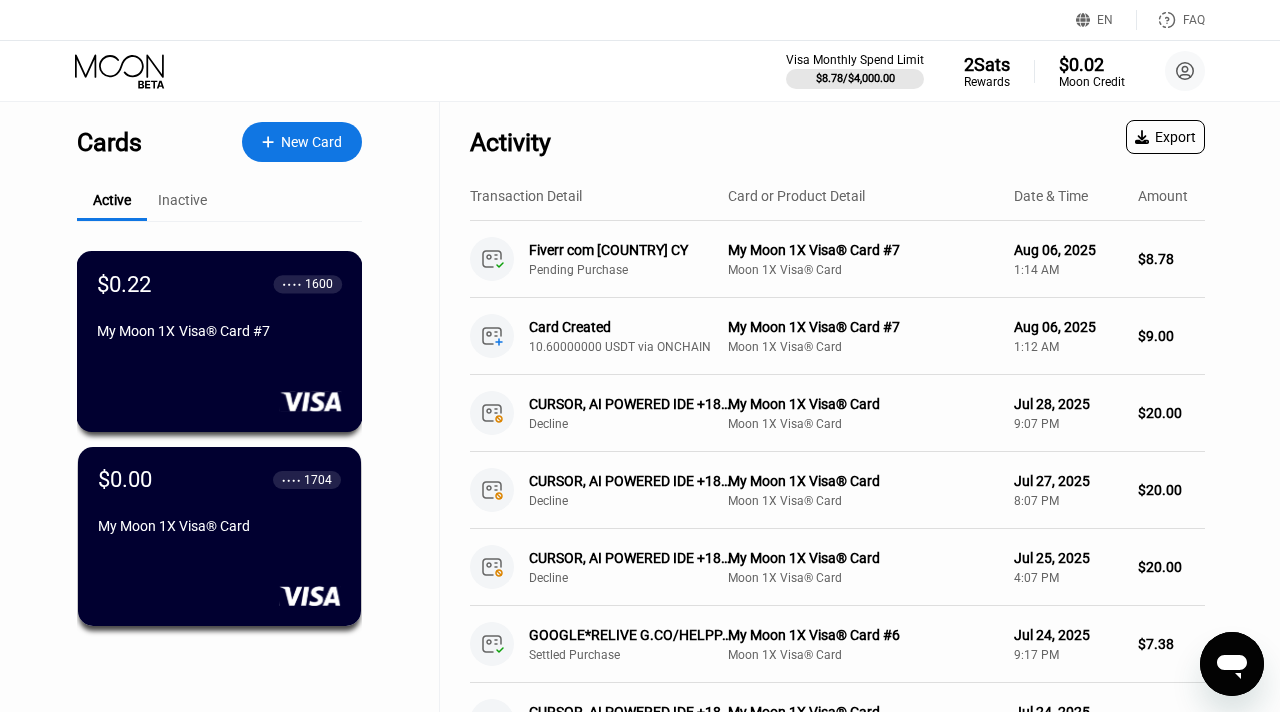 click on "$0.22 ● ● ● ● 1600 My Moon 1X Visa® Card #7" at bounding box center (220, 341) 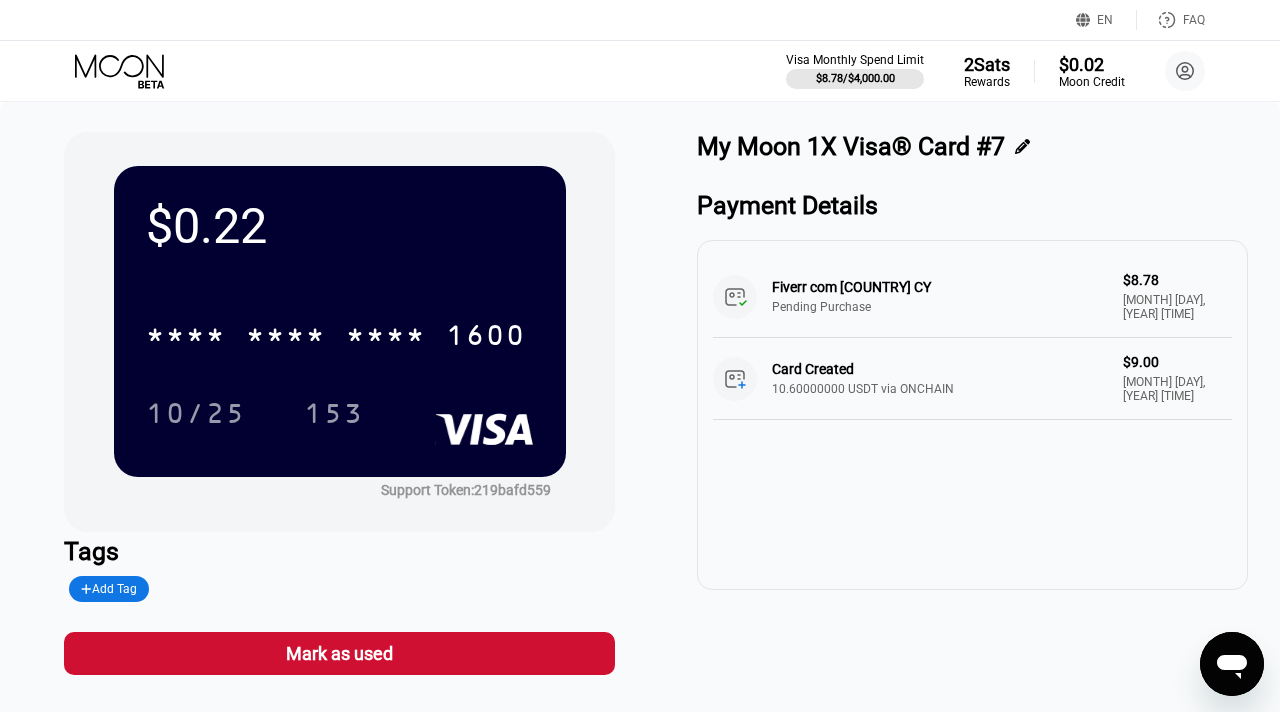 click on "Mark as used" at bounding box center [339, 653] 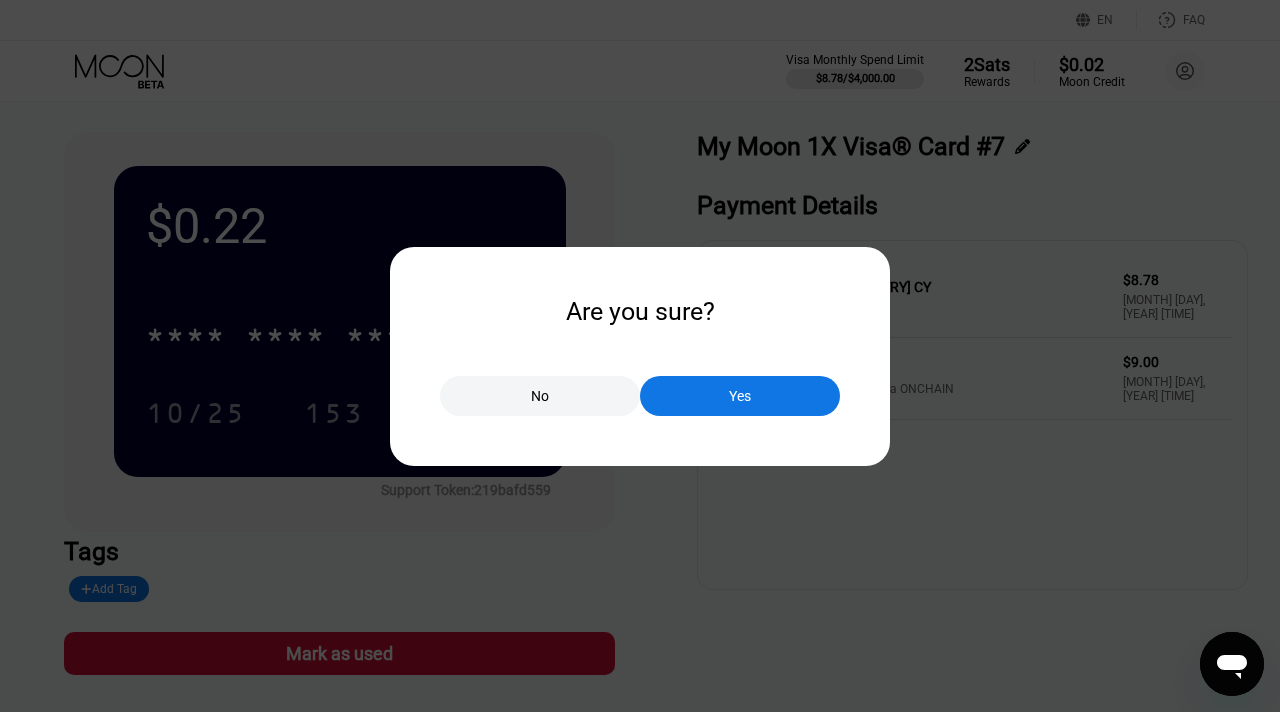 click on "Yes" at bounding box center (740, 396) 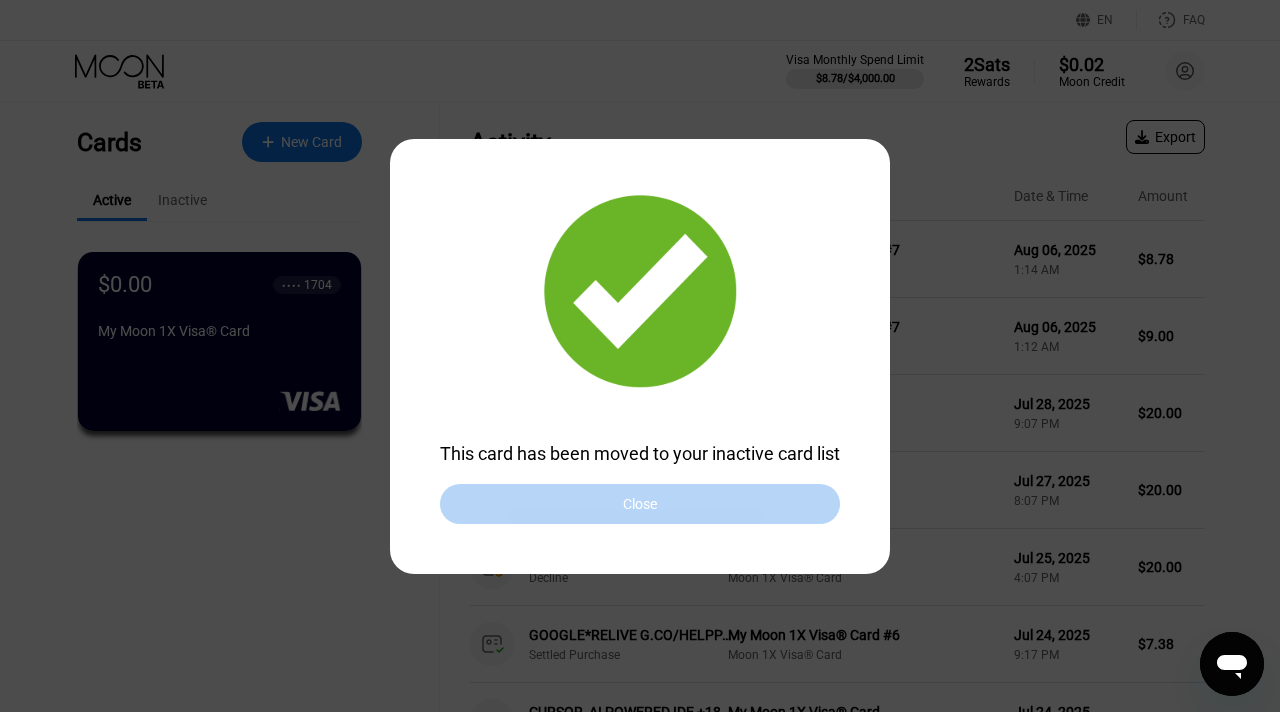 click on "Close" at bounding box center (640, 504) 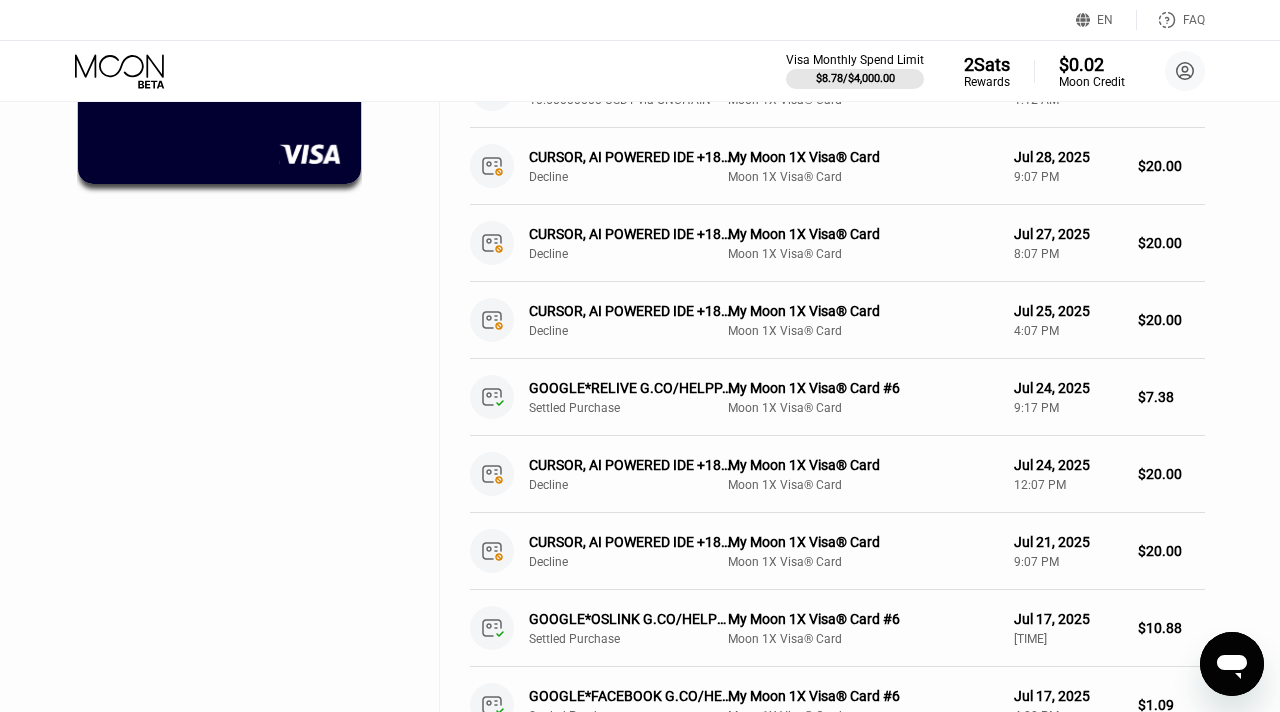 scroll, scrollTop: 0, scrollLeft: 0, axis: both 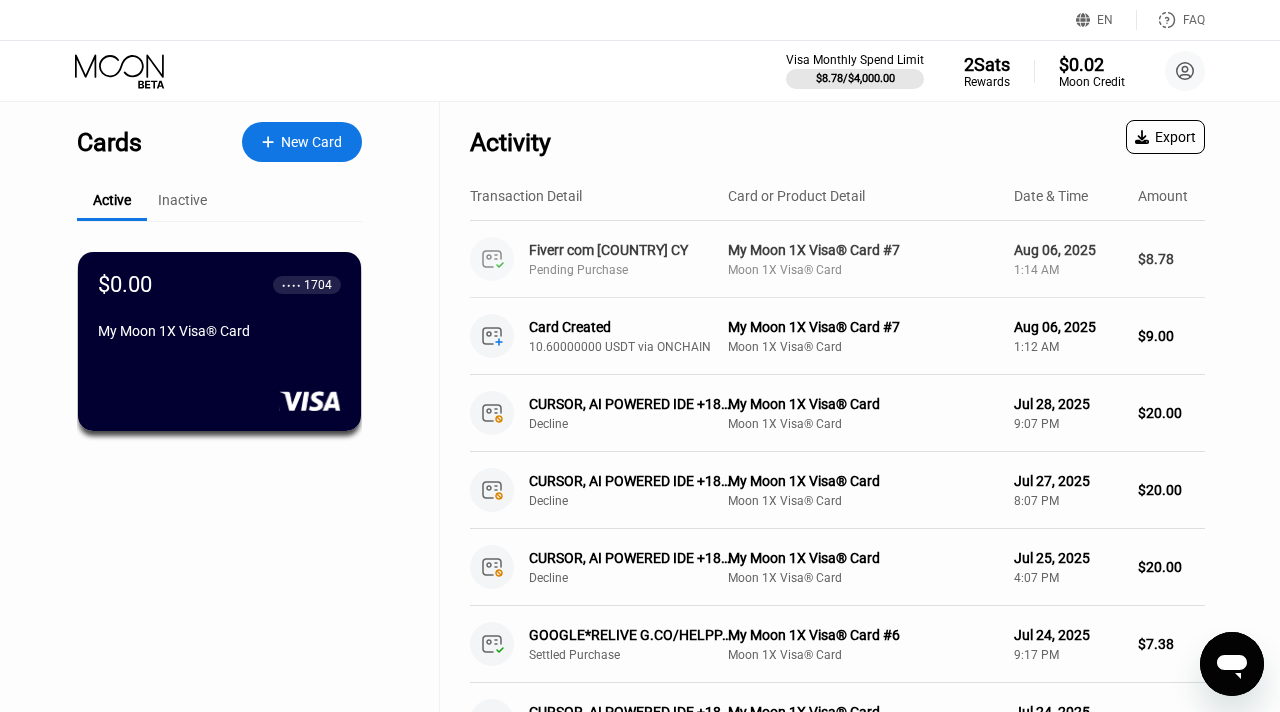 click on "Fiverr com               CYPRUS       CY Pending Purchase" at bounding box center (591, 259) 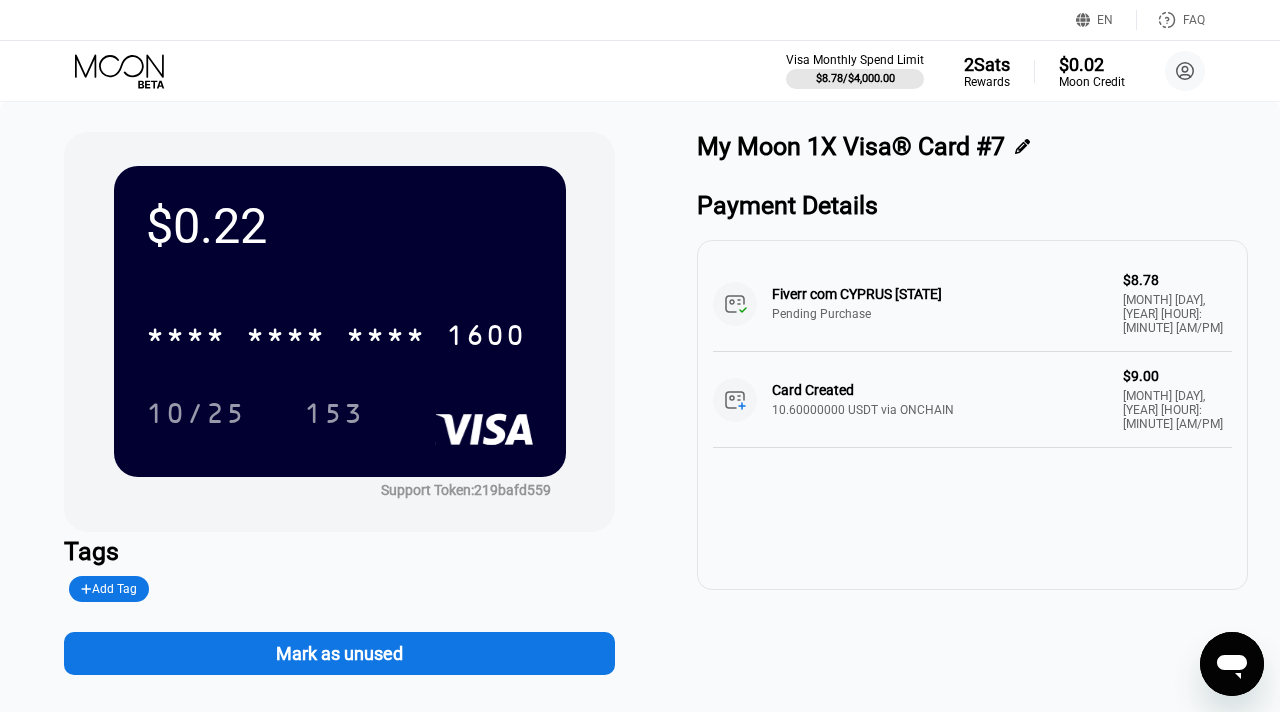 scroll, scrollTop: 0, scrollLeft: 0, axis: both 